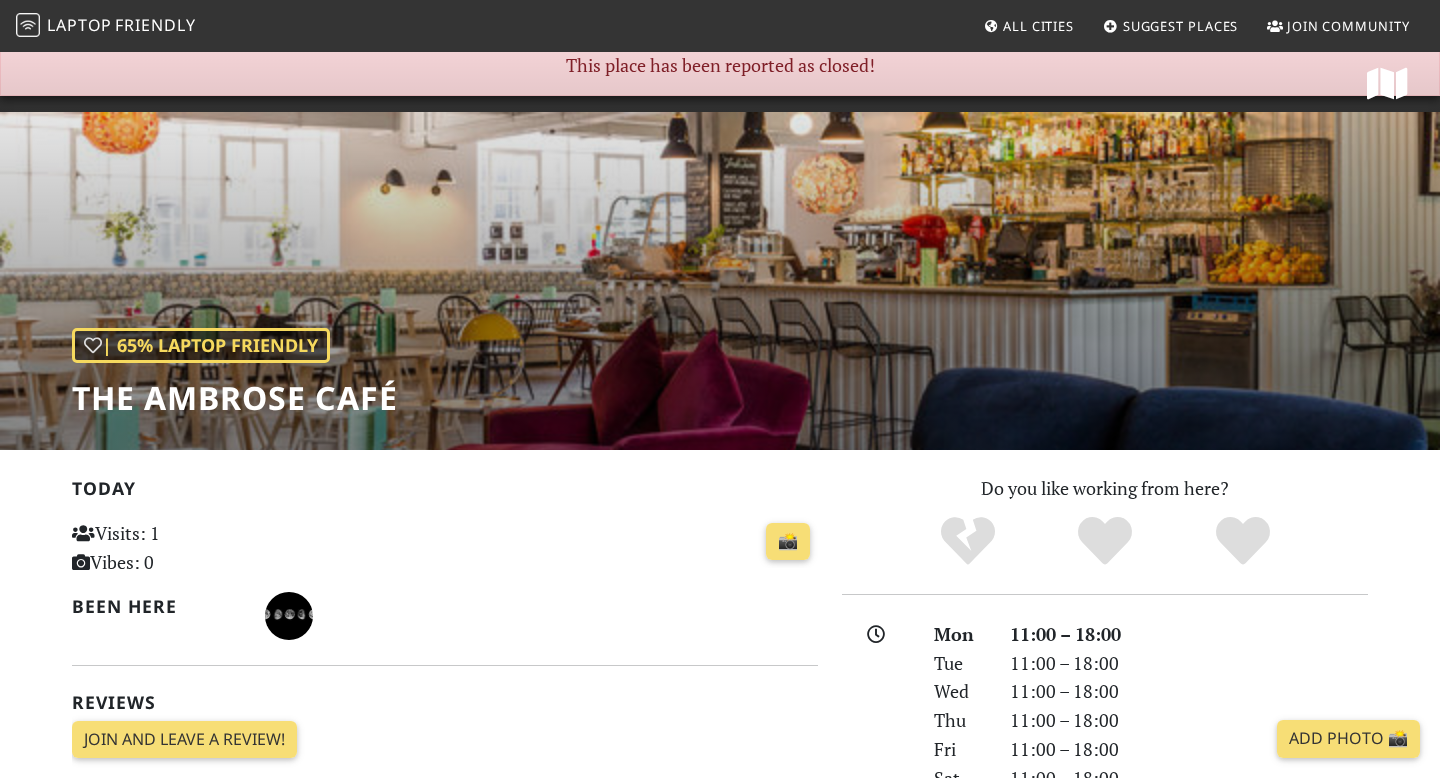 scroll, scrollTop: 2, scrollLeft: 0, axis: vertical 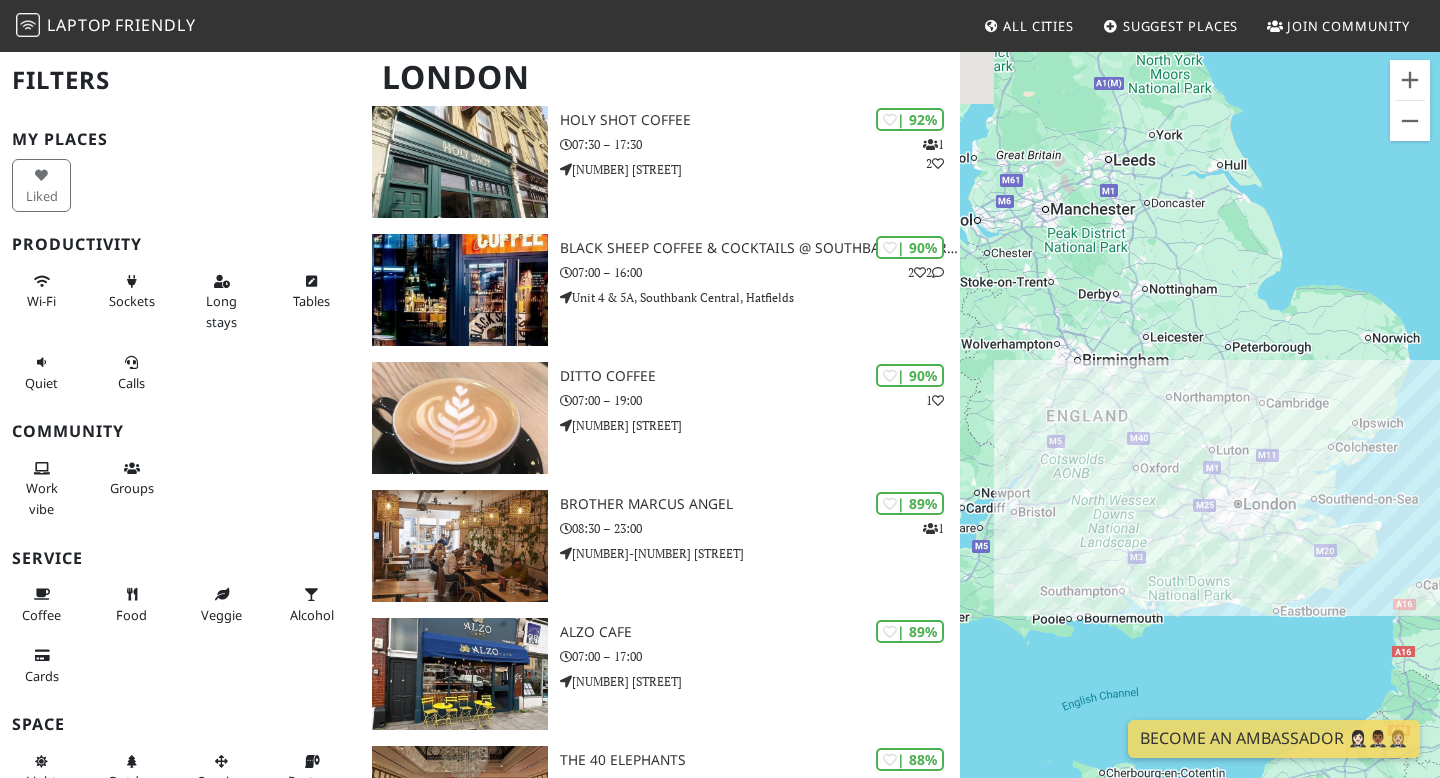 drag, startPoint x: 1078, startPoint y: 340, endPoint x: 1223, endPoint y: 613, distance: 309.1181 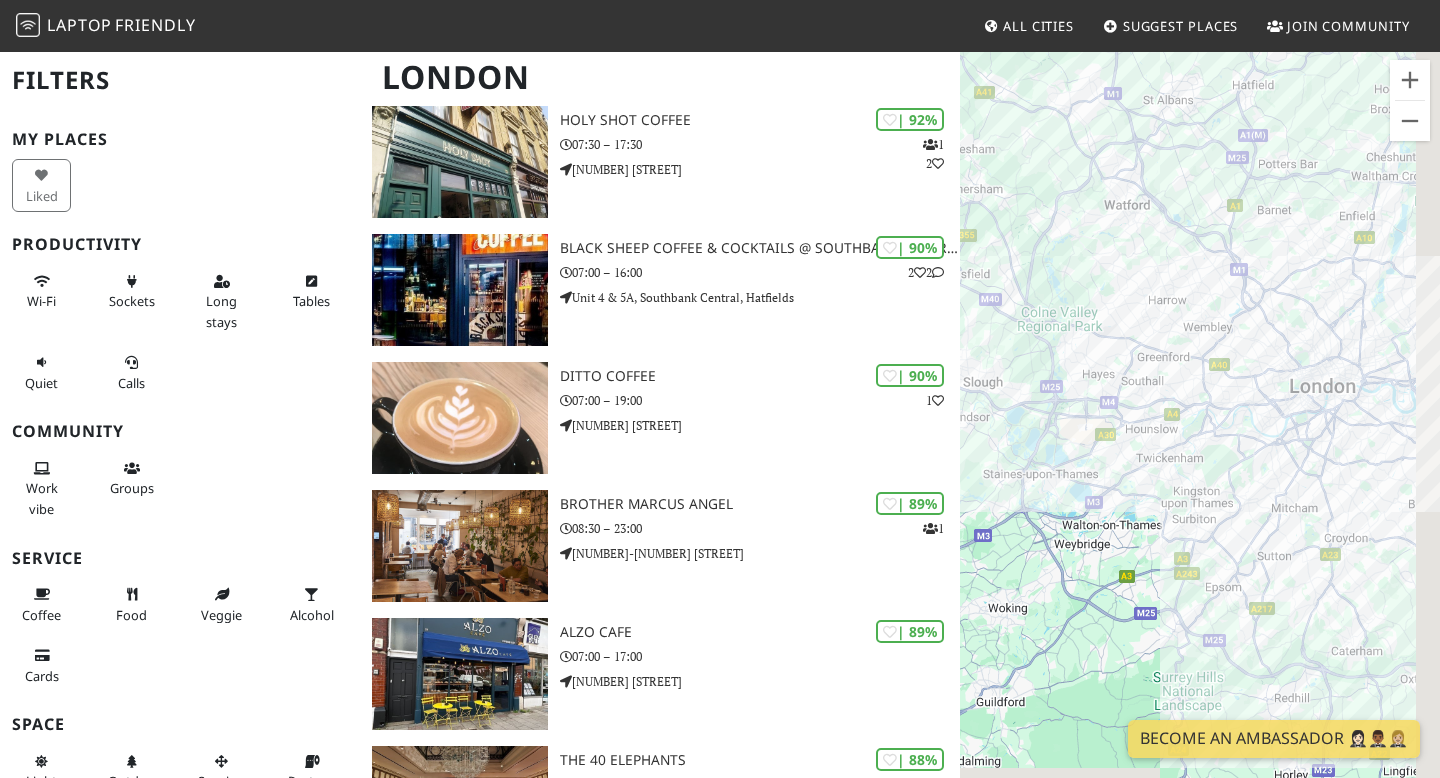 drag, startPoint x: 1287, startPoint y: 615, endPoint x: 1033, endPoint y: 244, distance: 449.6187 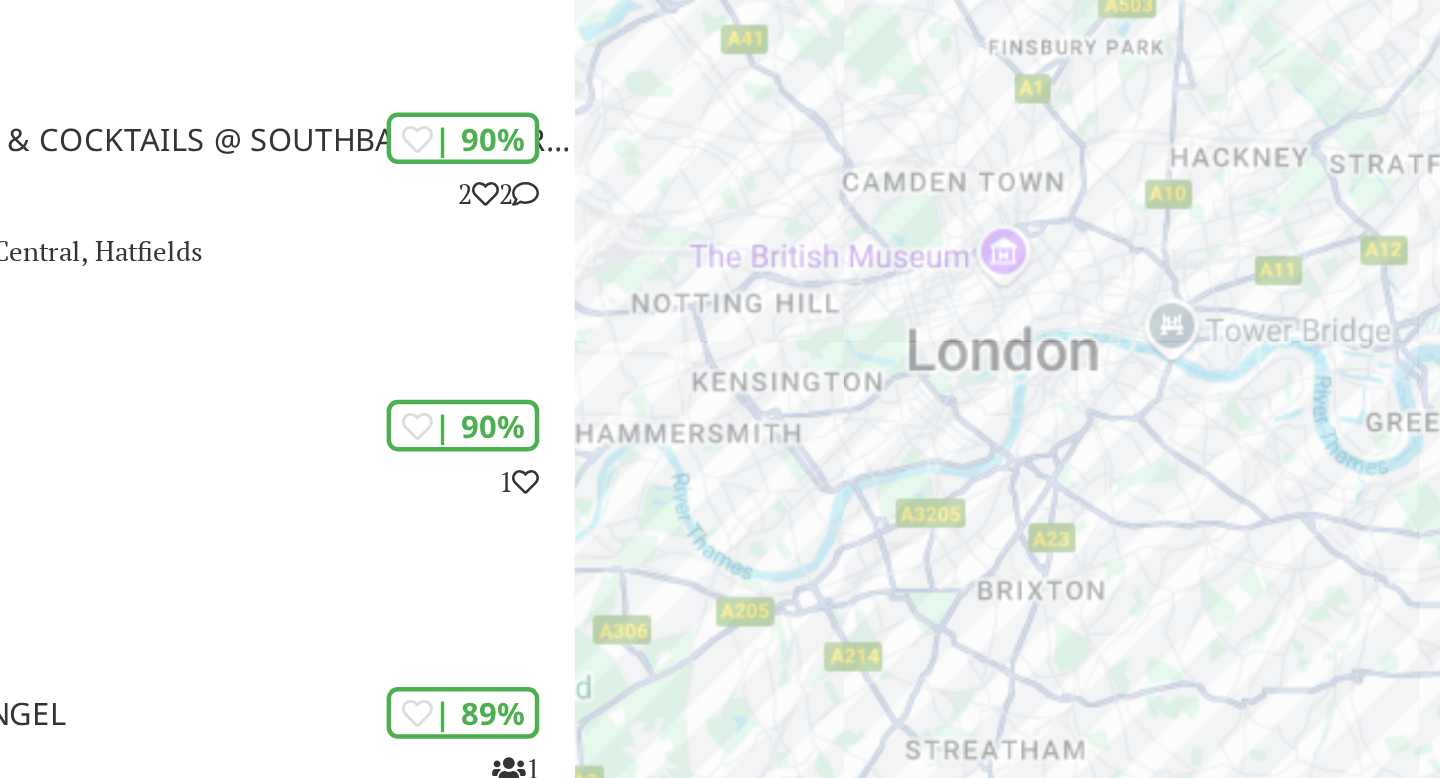 drag, startPoint x: 1295, startPoint y: 399, endPoint x: 1051, endPoint y: 311, distance: 259.38388 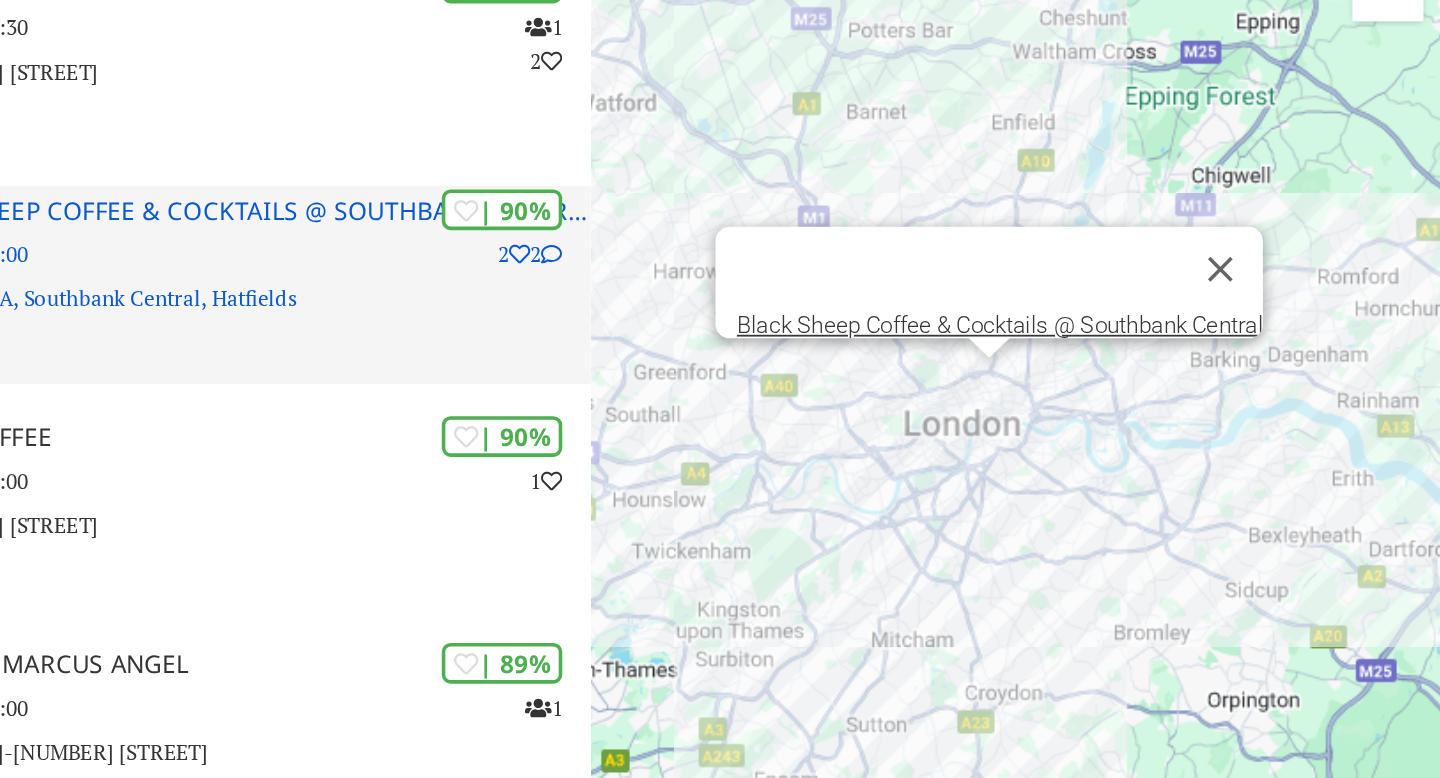 scroll, scrollTop: 1088, scrollLeft: 0, axis: vertical 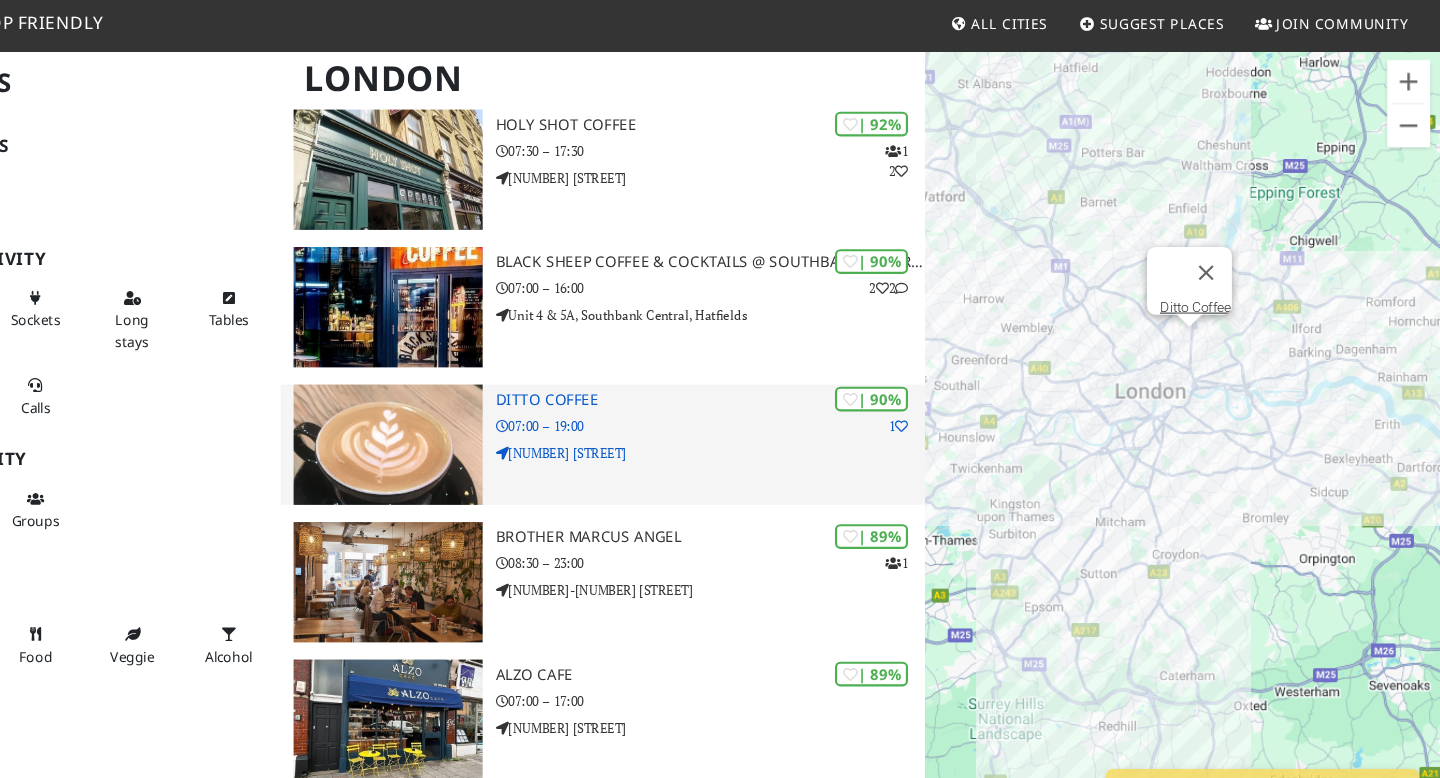 drag, startPoint x: 312, startPoint y: 376, endPoint x: 791, endPoint y: 400, distance: 479.60086 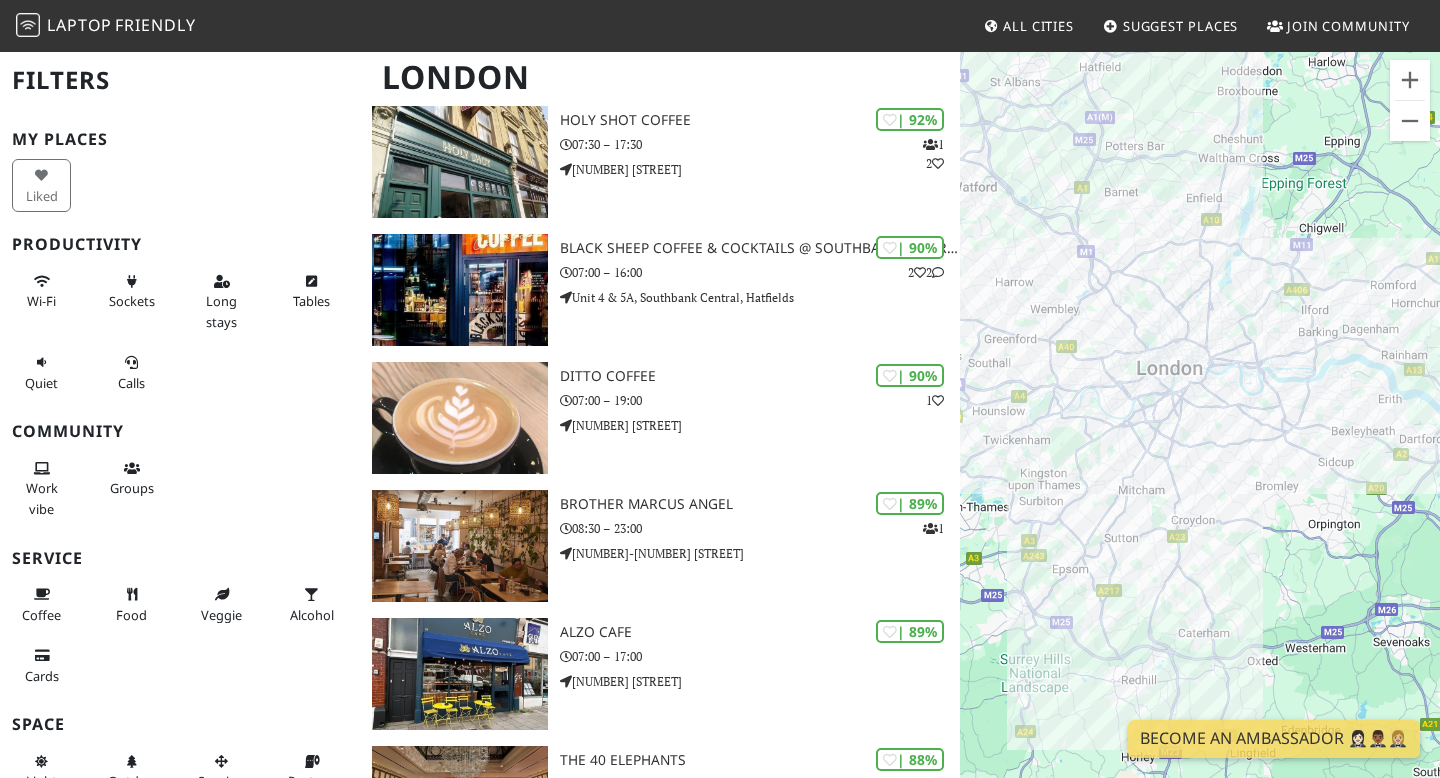 scroll, scrollTop: 85, scrollLeft: 0, axis: vertical 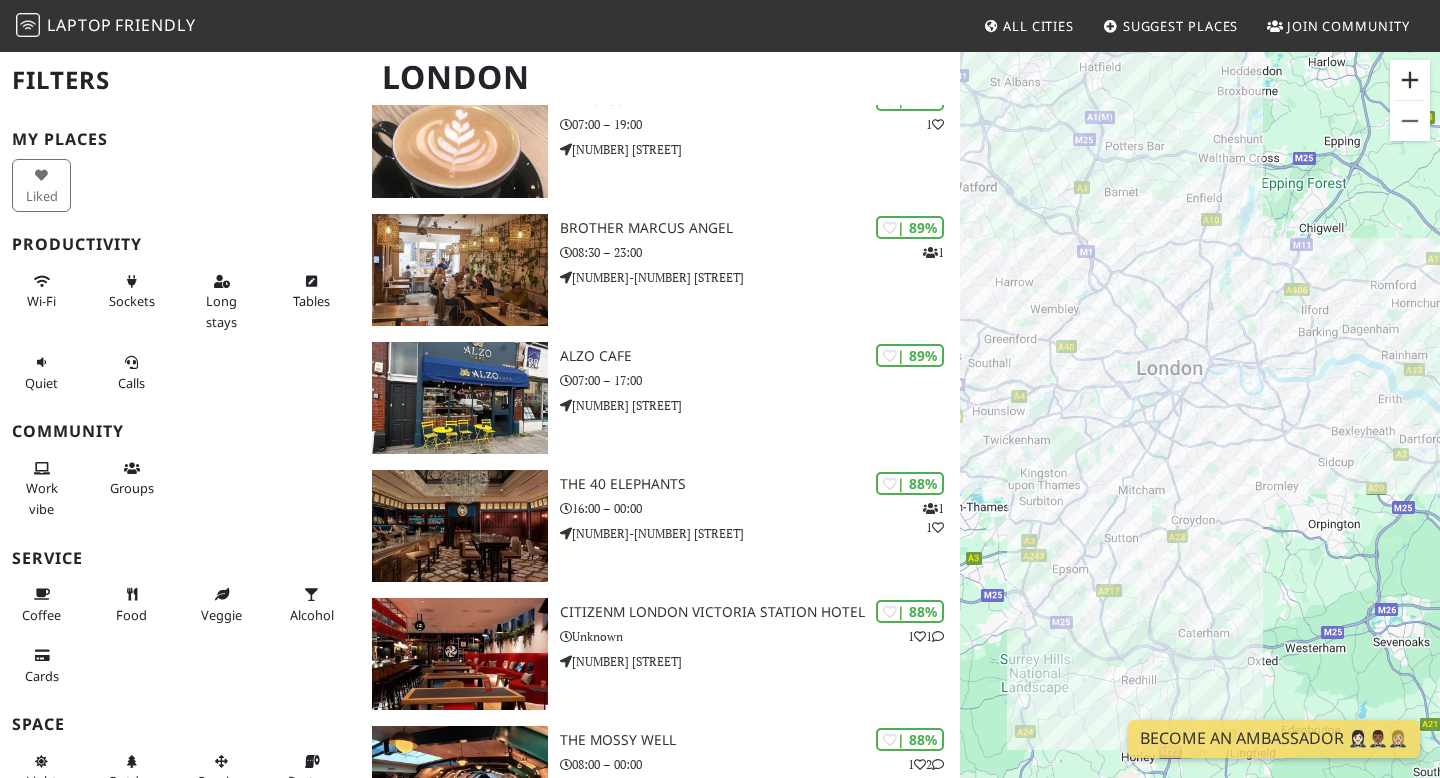 click at bounding box center [1410, 80] 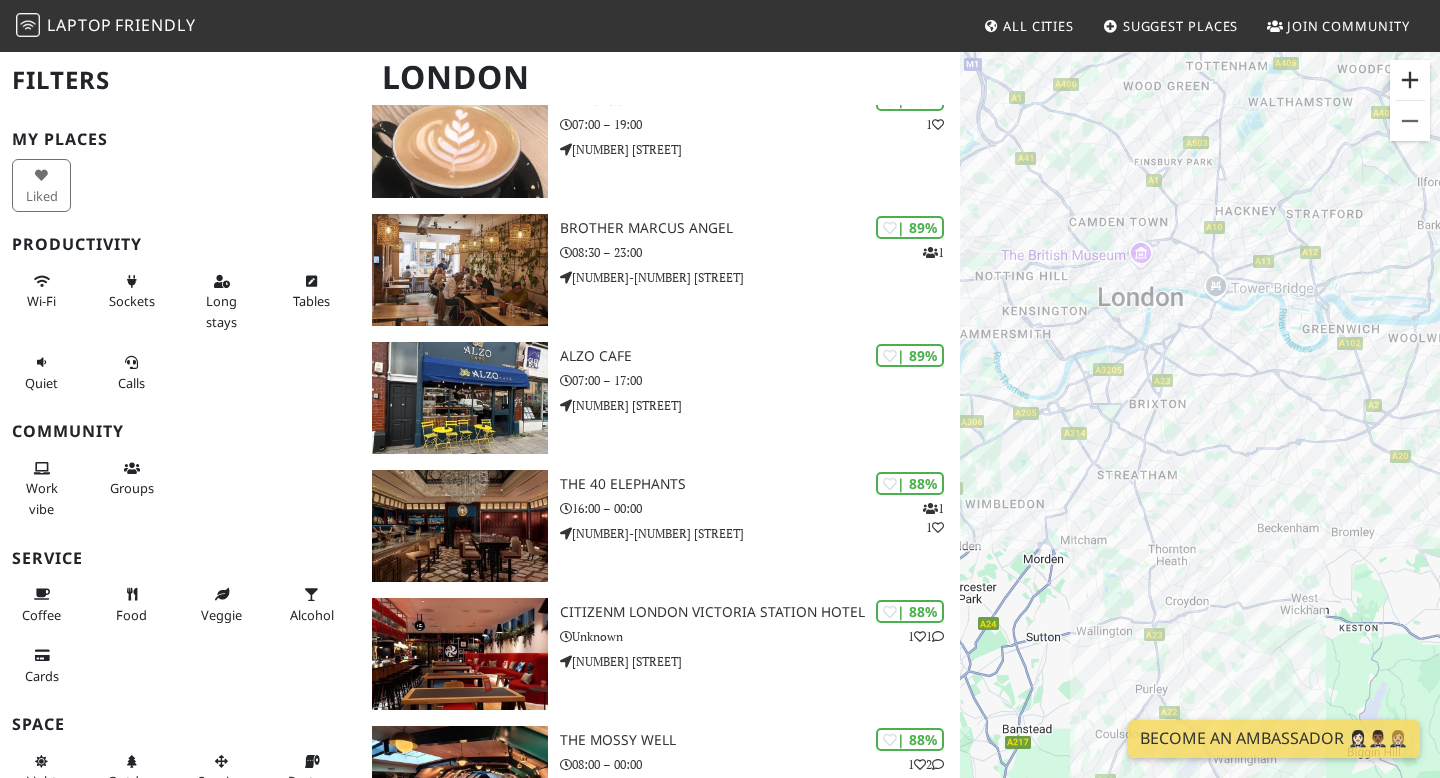 click at bounding box center [1410, 80] 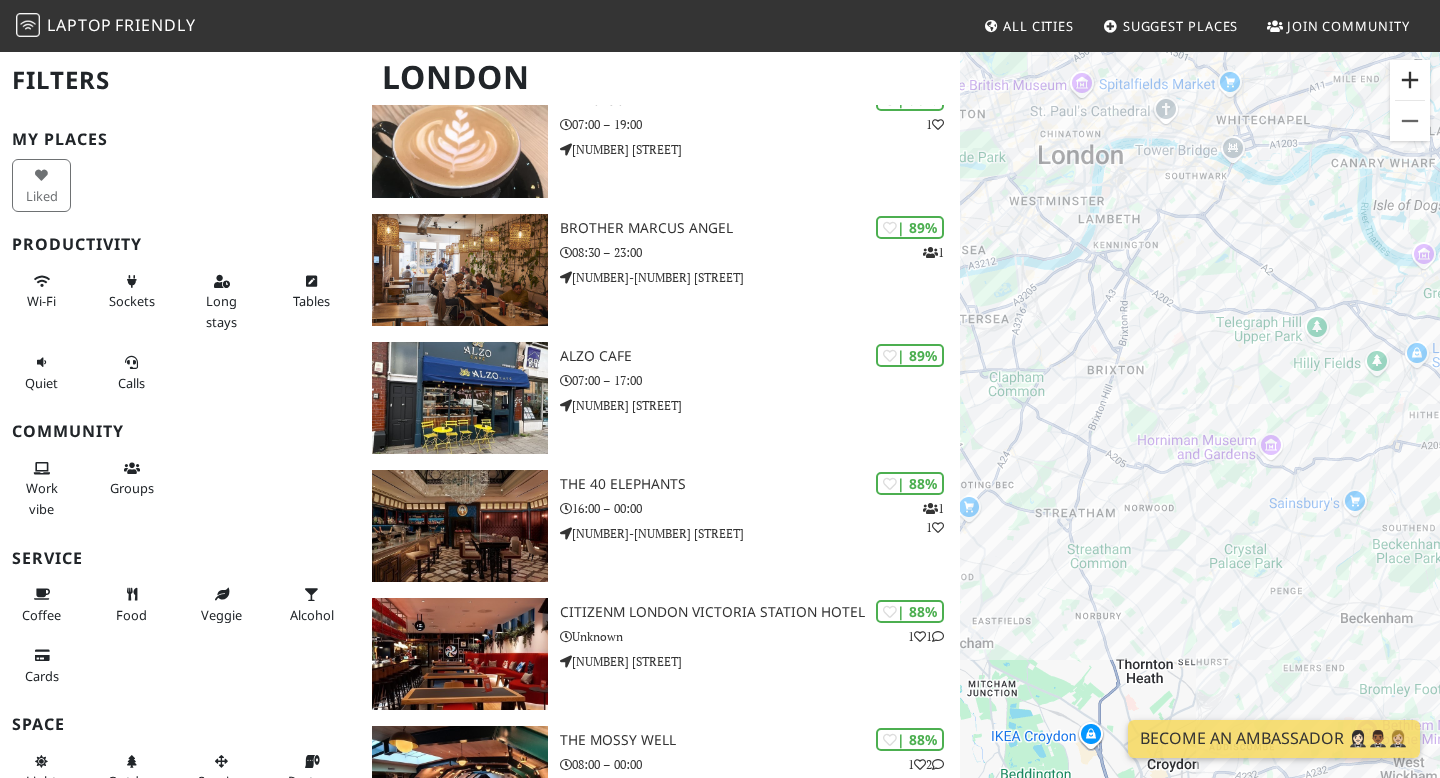 click at bounding box center [1410, 80] 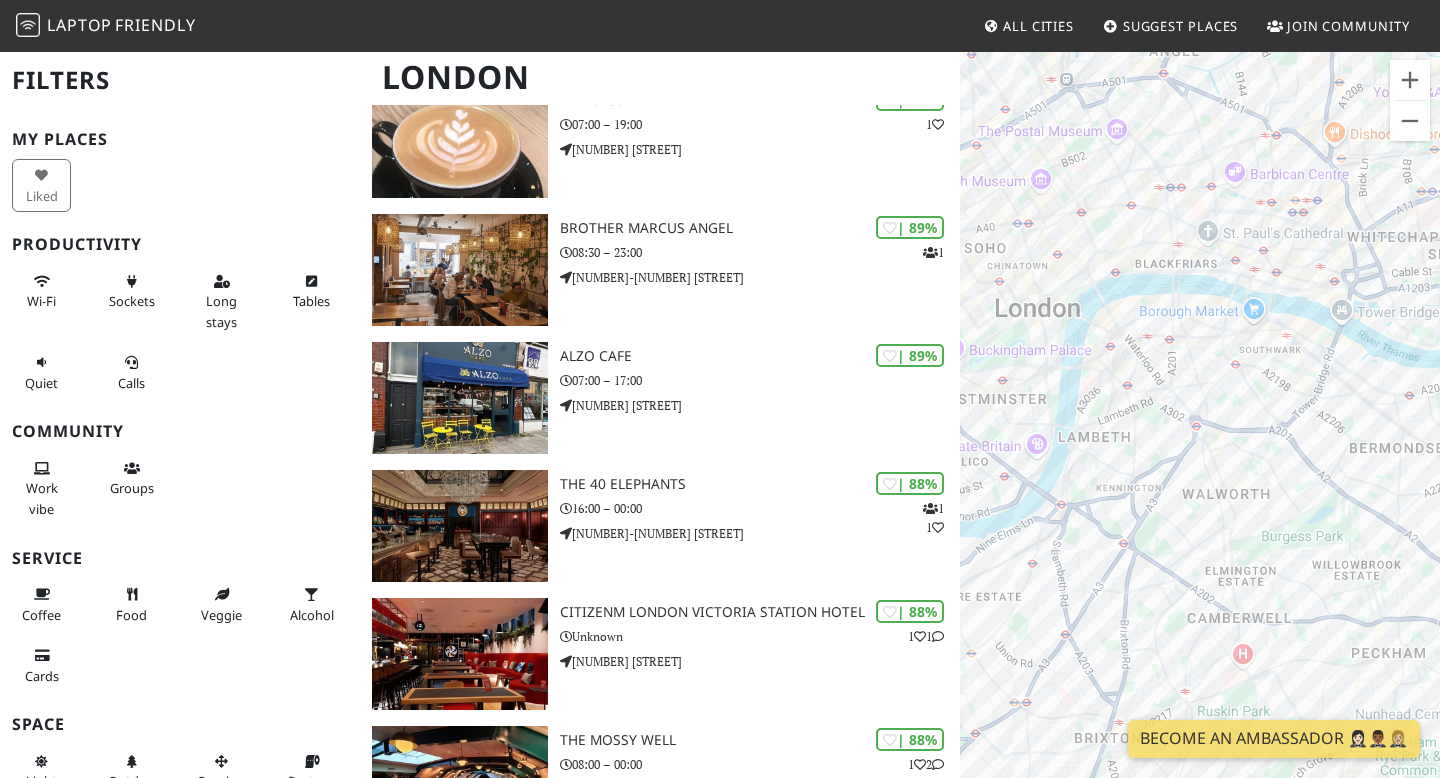 drag, startPoint x: 1132, startPoint y: 205, endPoint x: 1255, endPoint y: 777, distance: 585.0752 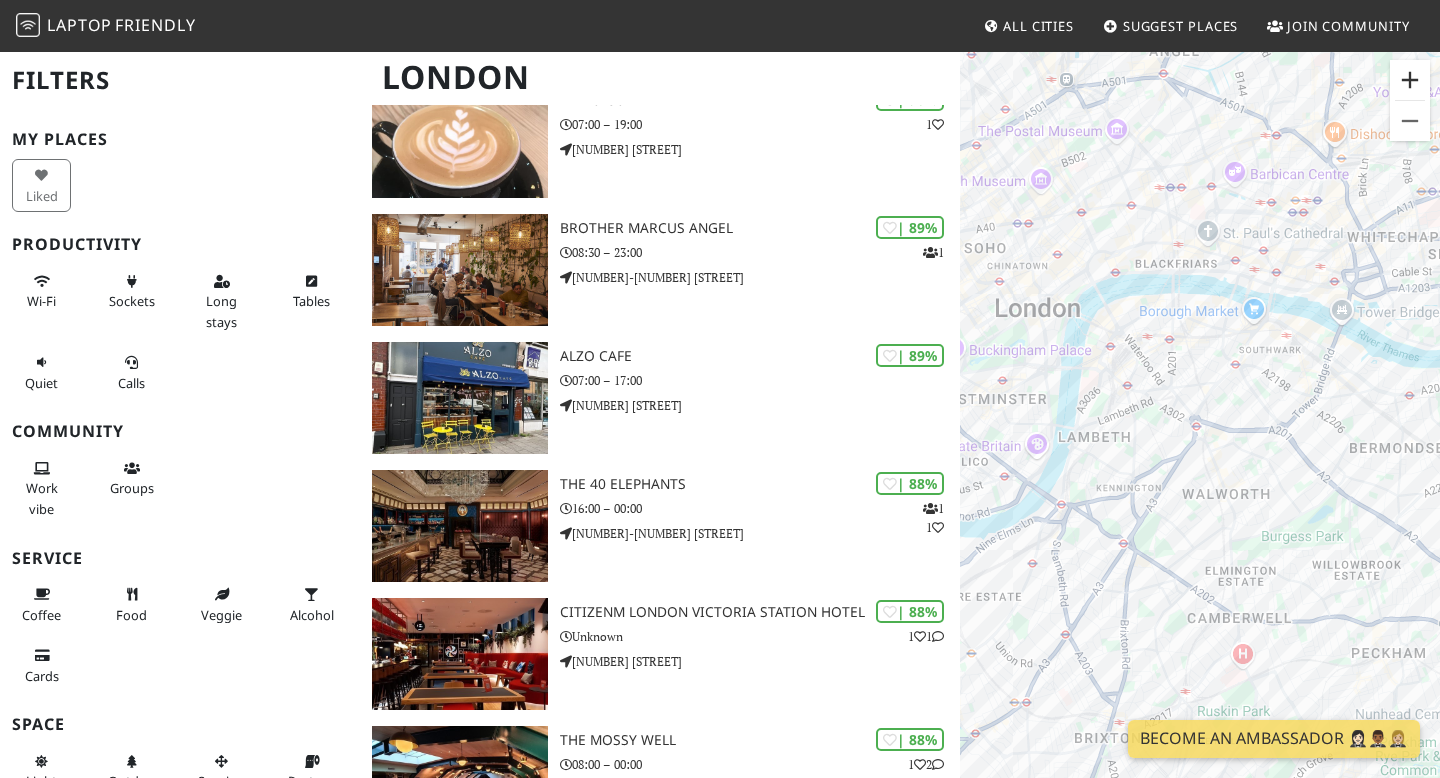 click at bounding box center [1410, 80] 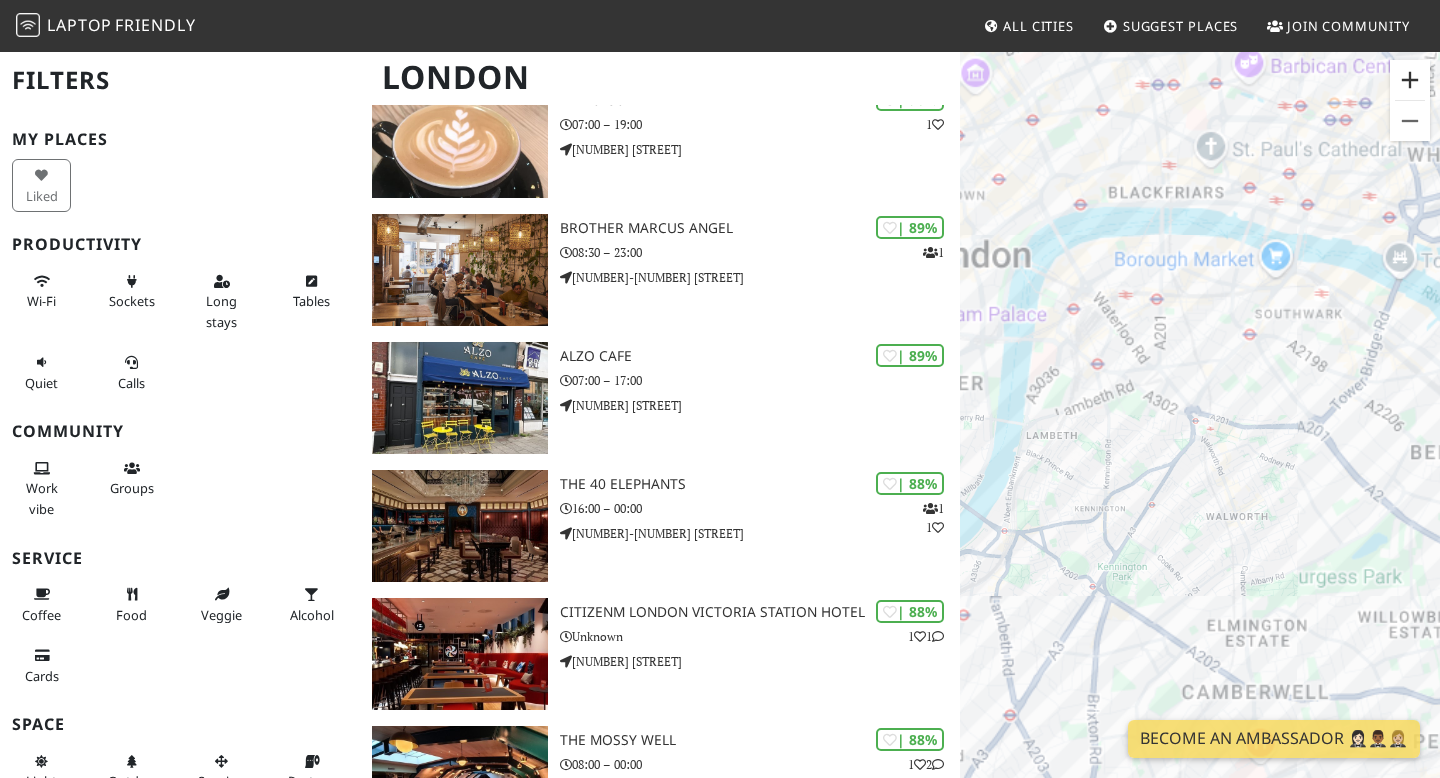 click at bounding box center [1410, 80] 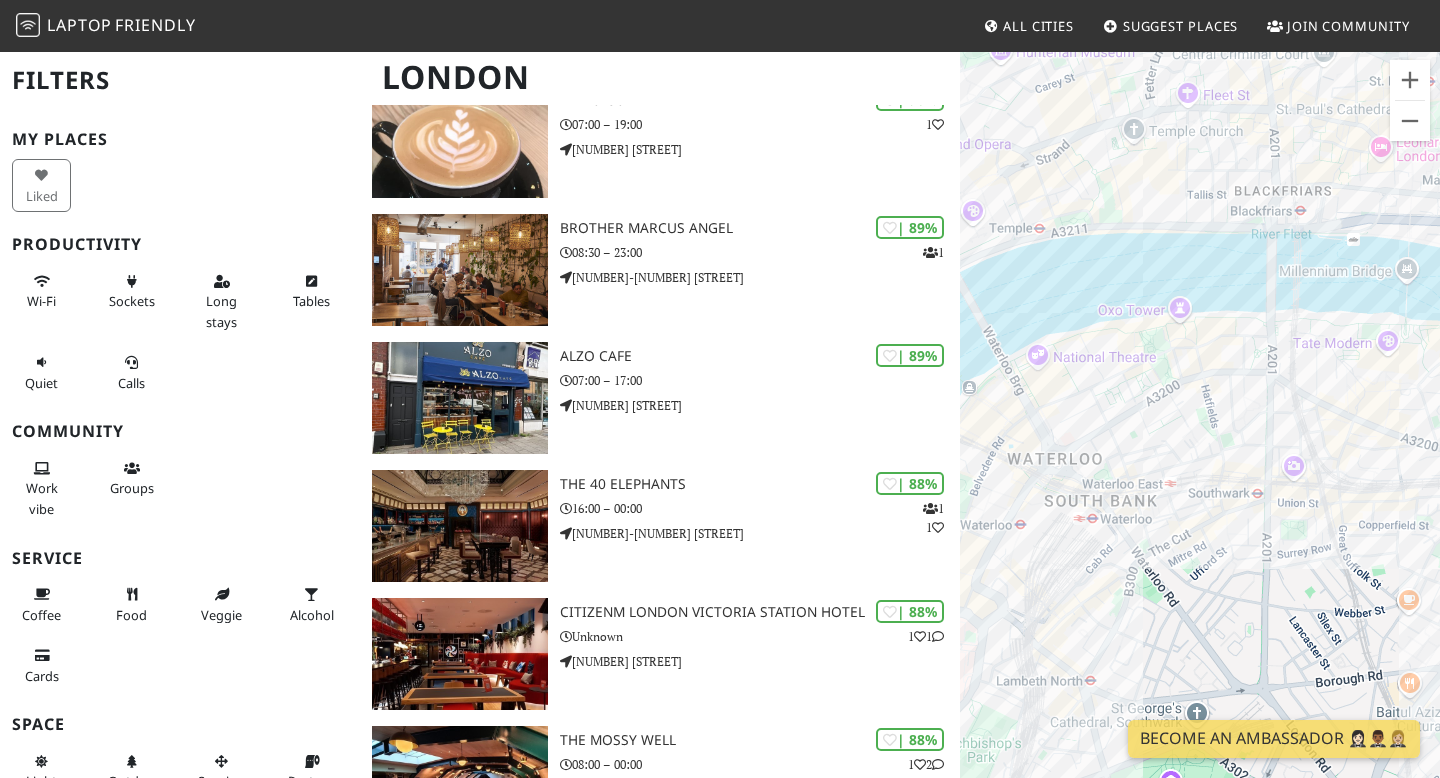 drag, startPoint x: 1109, startPoint y: 144, endPoint x: 1340, endPoint y: 691, distance: 593.77606 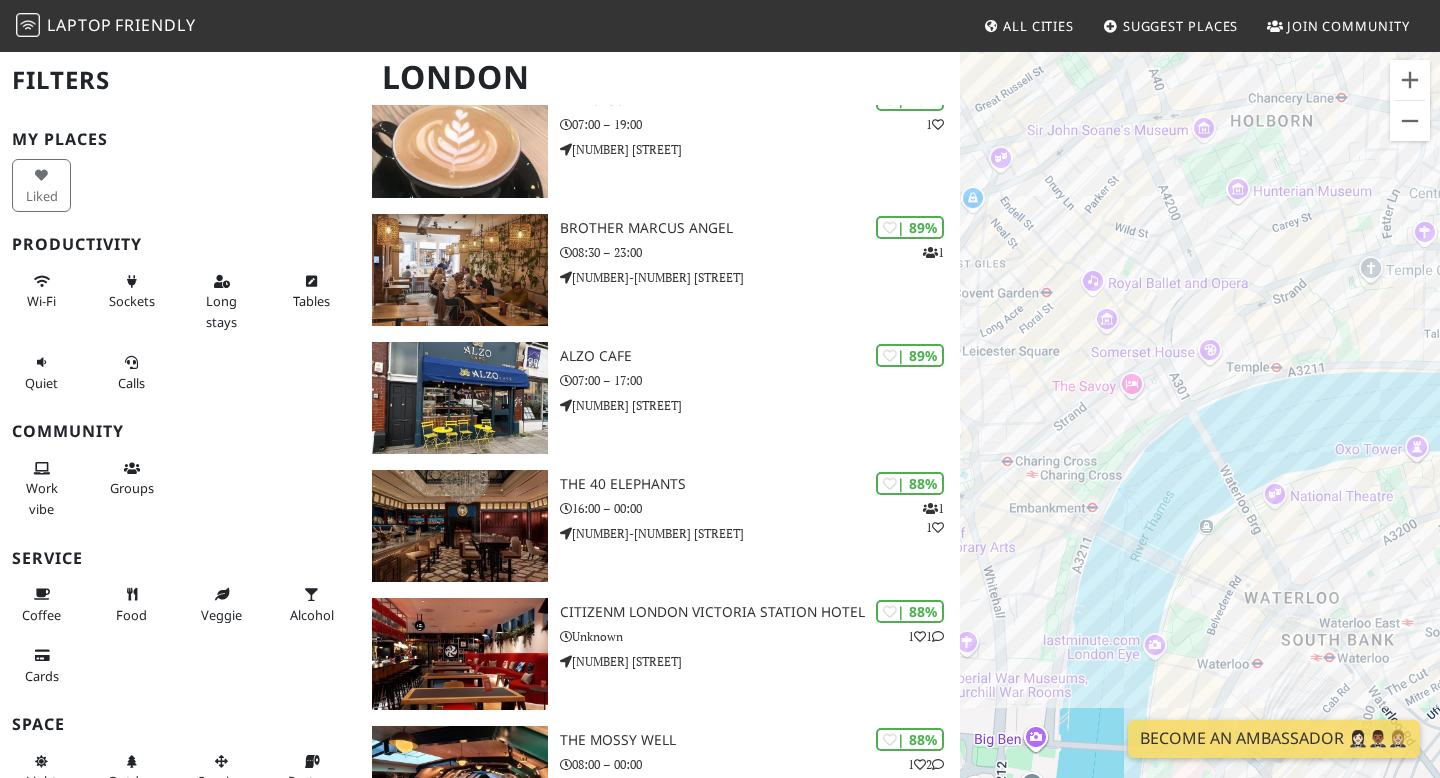 drag, startPoint x: 1127, startPoint y: 394, endPoint x: 1416, endPoint y: 547, distance: 327.00153 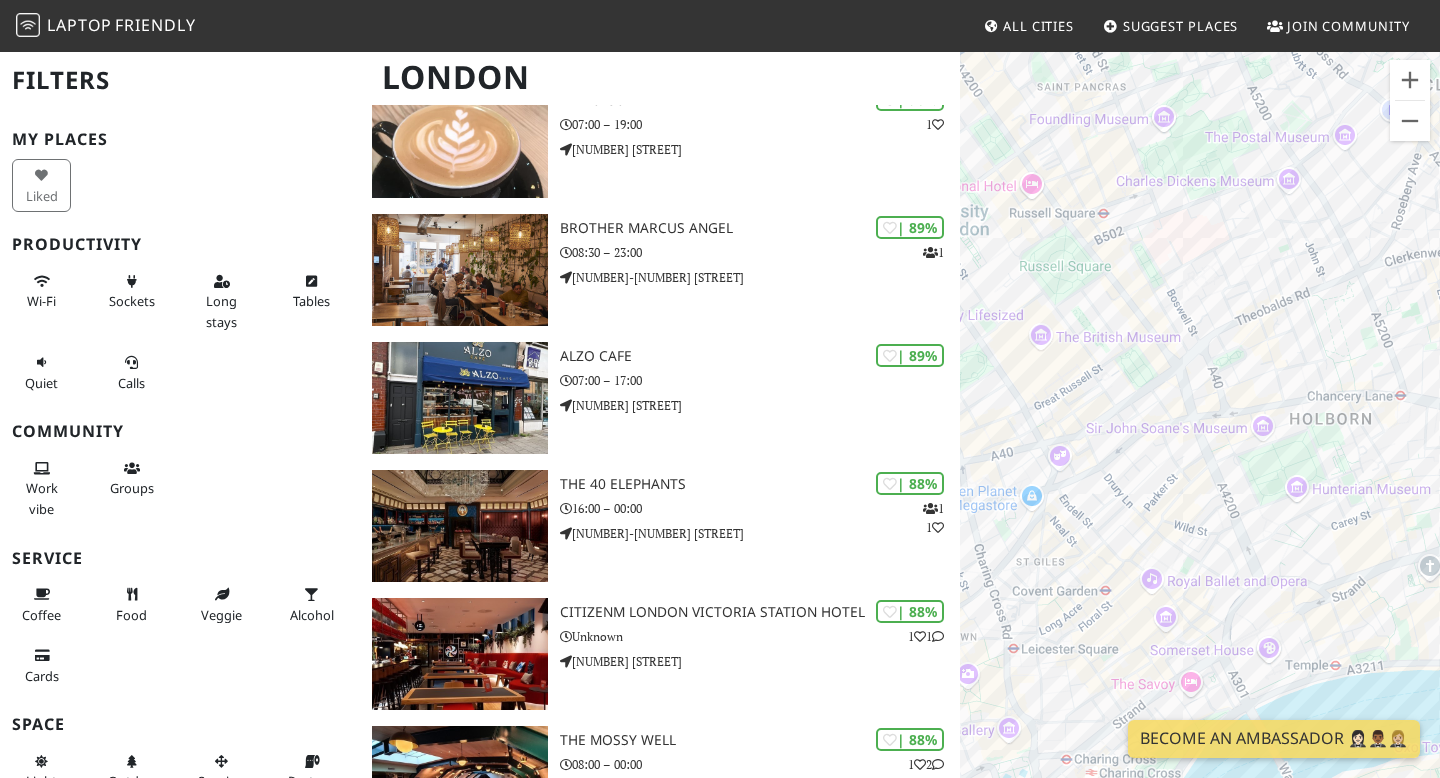 drag, startPoint x: 1271, startPoint y: 318, endPoint x: 1337, endPoint y: 648, distance: 336.53528 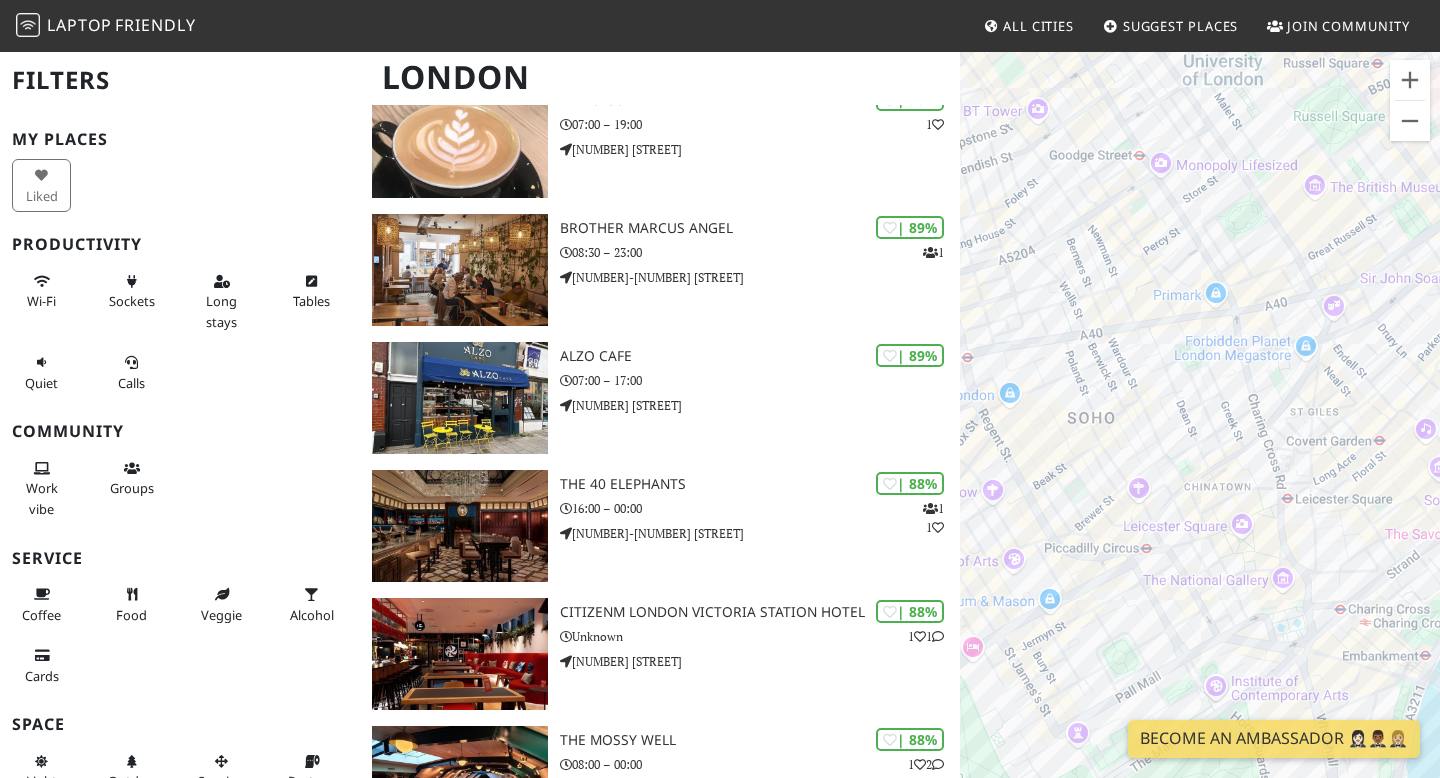 drag, startPoint x: 1138, startPoint y: 420, endPoint x: 1320, endPoint y: 268, distance: 237.12444 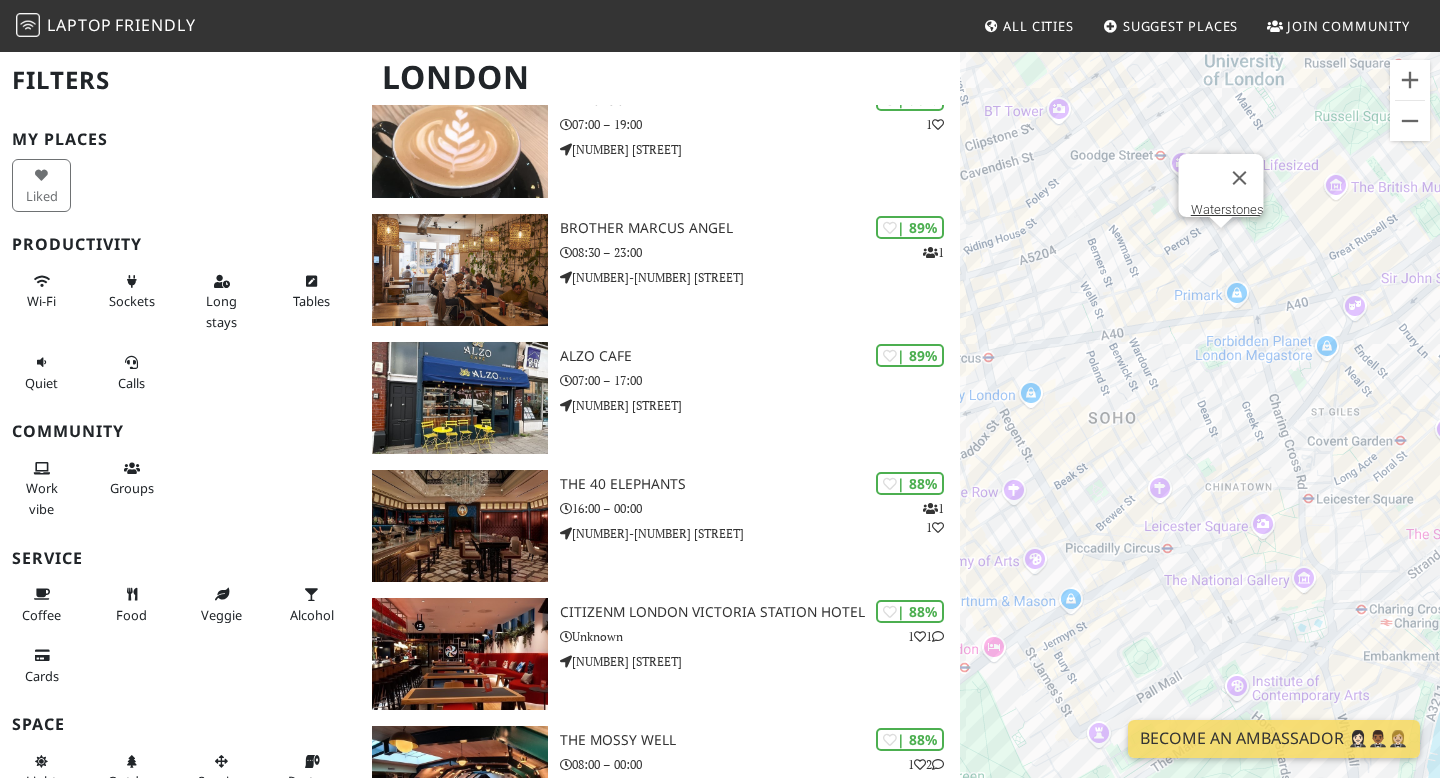 click on "To navigate, press the arrow keys. Waterstones" at bounding box center (1200, 439) 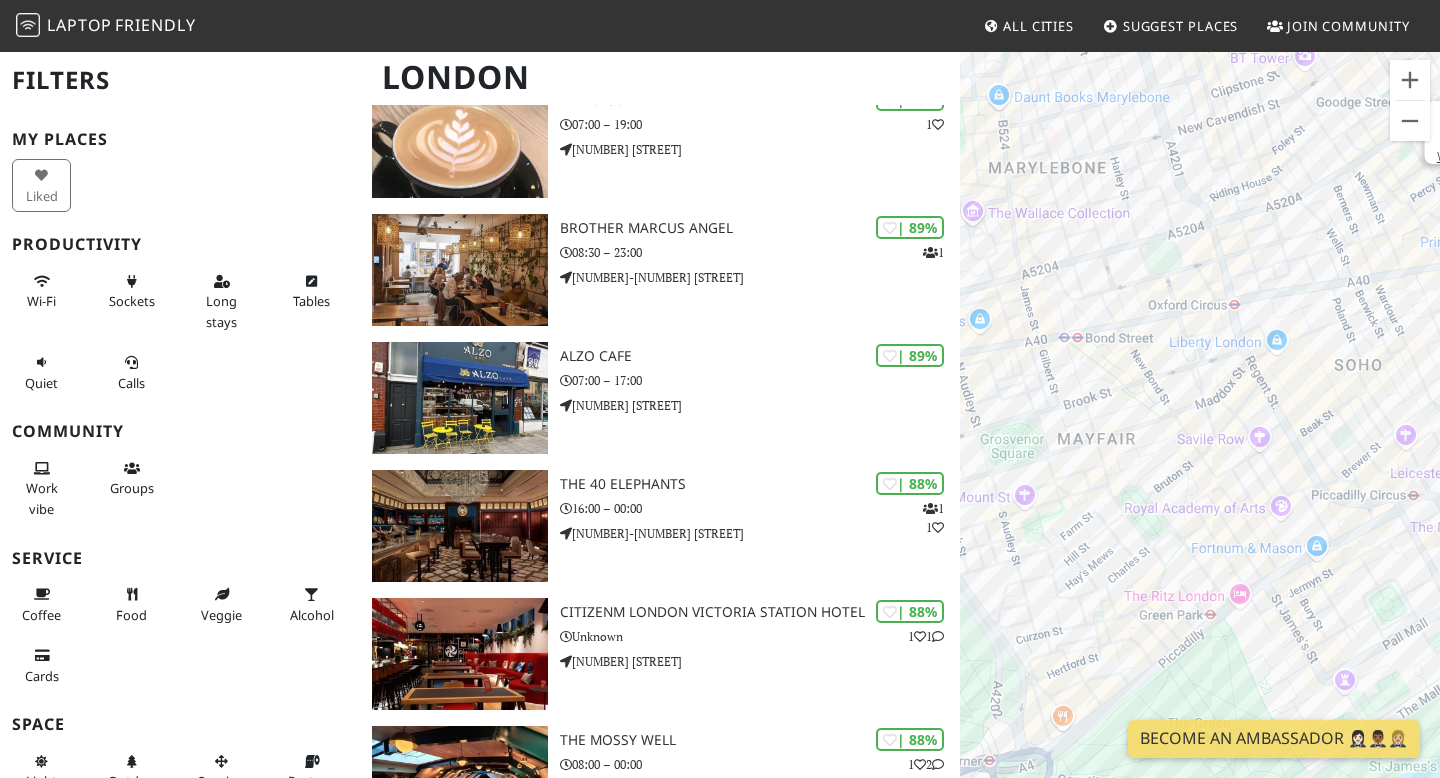 drag, startPoint x: 1041, startPoint y: 373, endPoint x: 1289, endPoint y: 301, distance: 258.2402 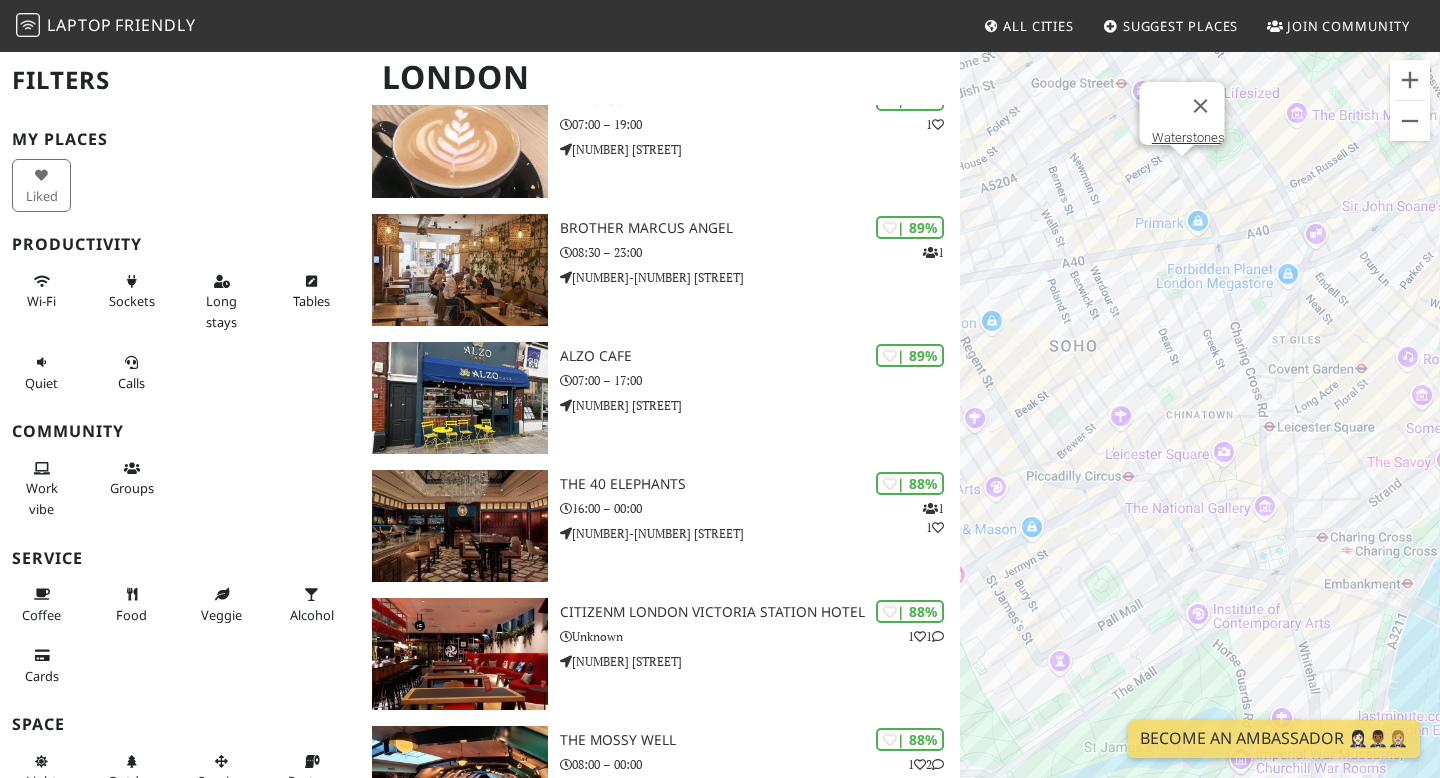 click on "To navigate, press the arrow keys. Waterstones" at bounding box center [1200, 439] 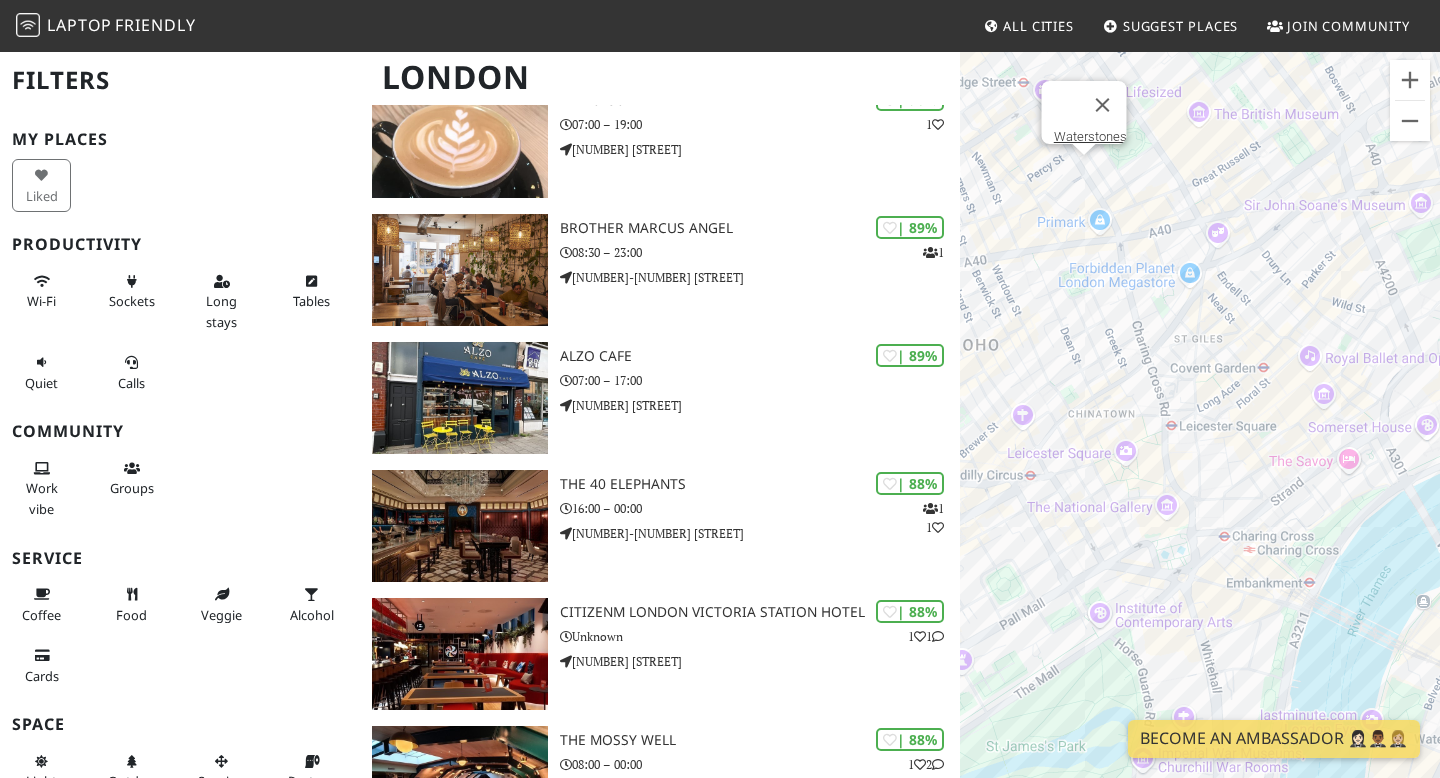 drag, startPoint x: 1363, startPoint y: 258, endPoint x: 1117, endPoint y: 250, distance: 246.13005 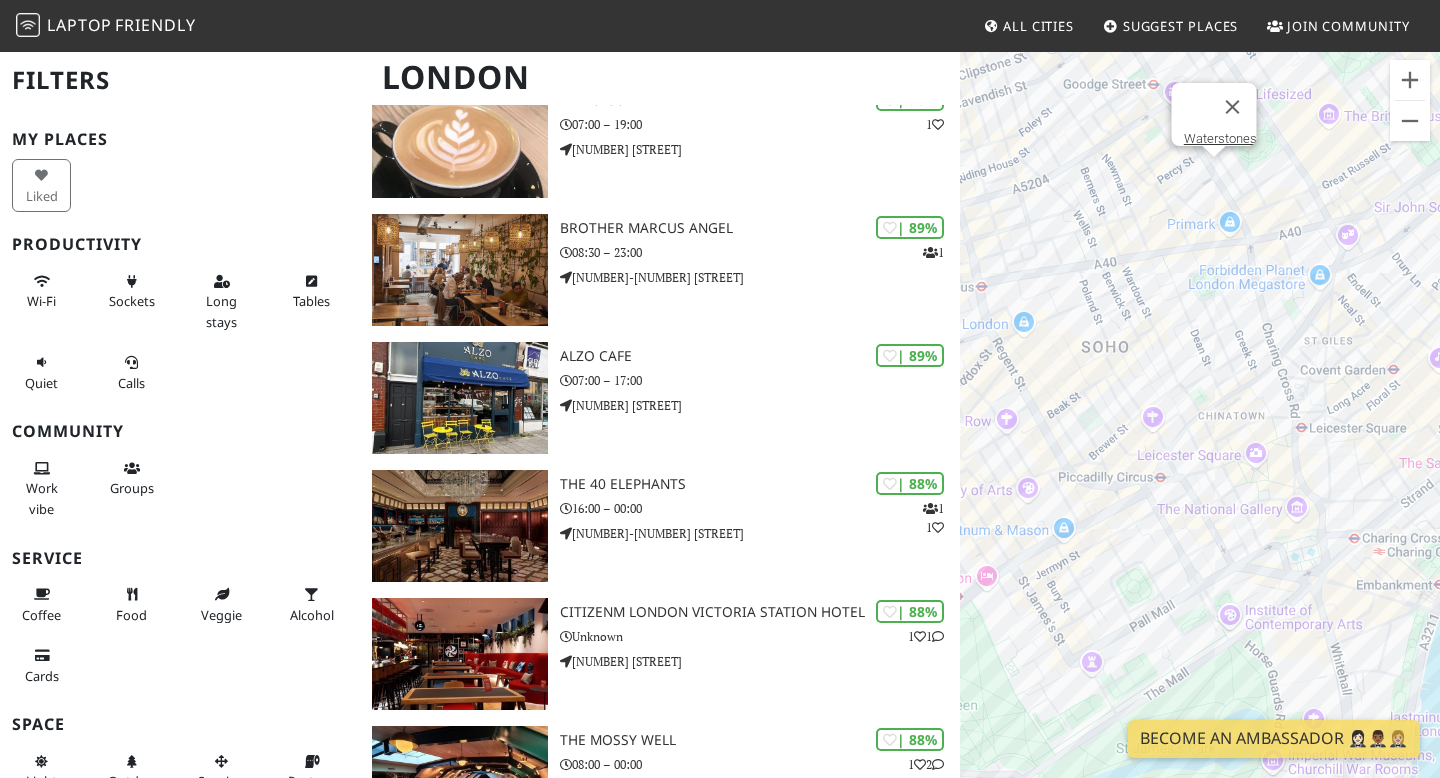 drag, startPoint x: 1113, startPoint y: 254, endPoint x: 1290, endPoint y: 260, distance: 177.10167 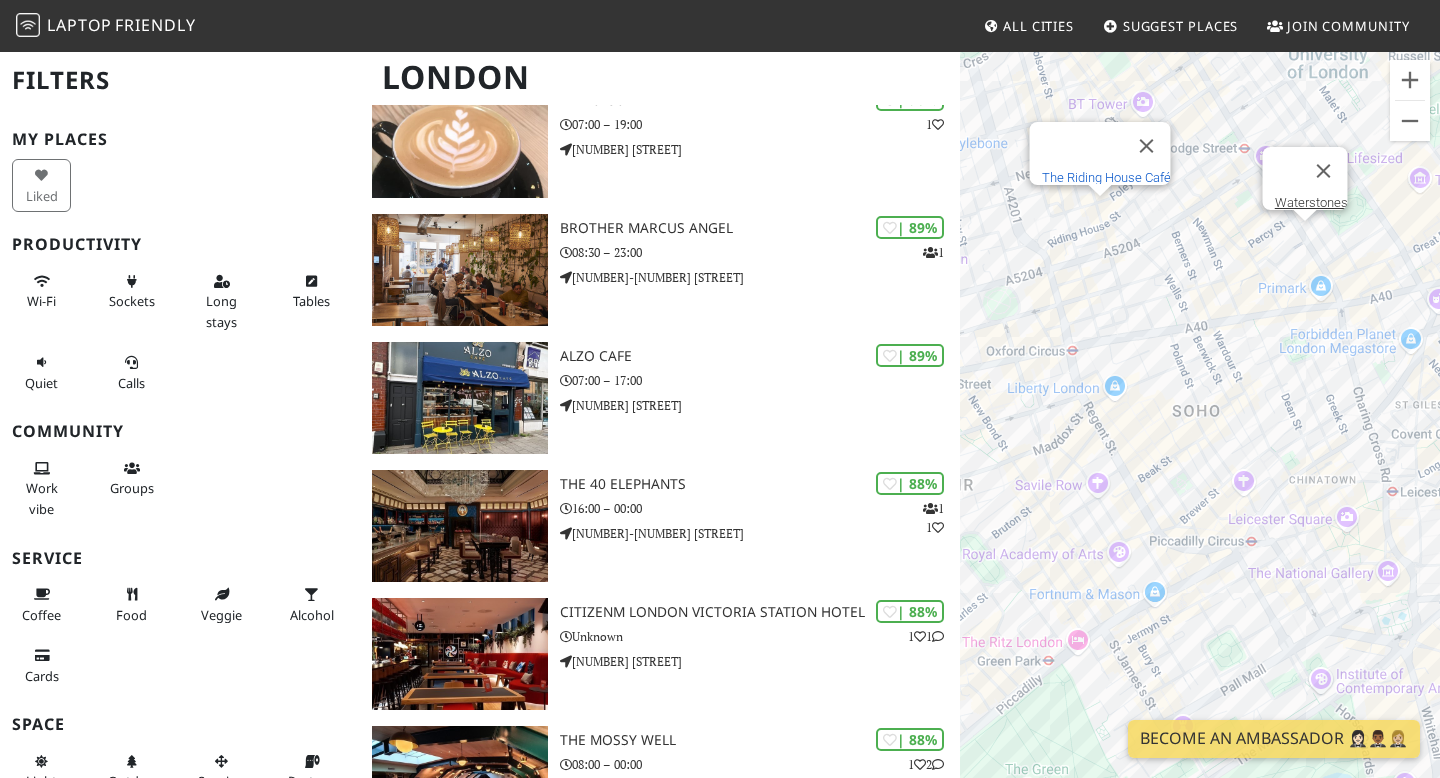 click on "The Riding House Café" at bounding box center (1106, 177) 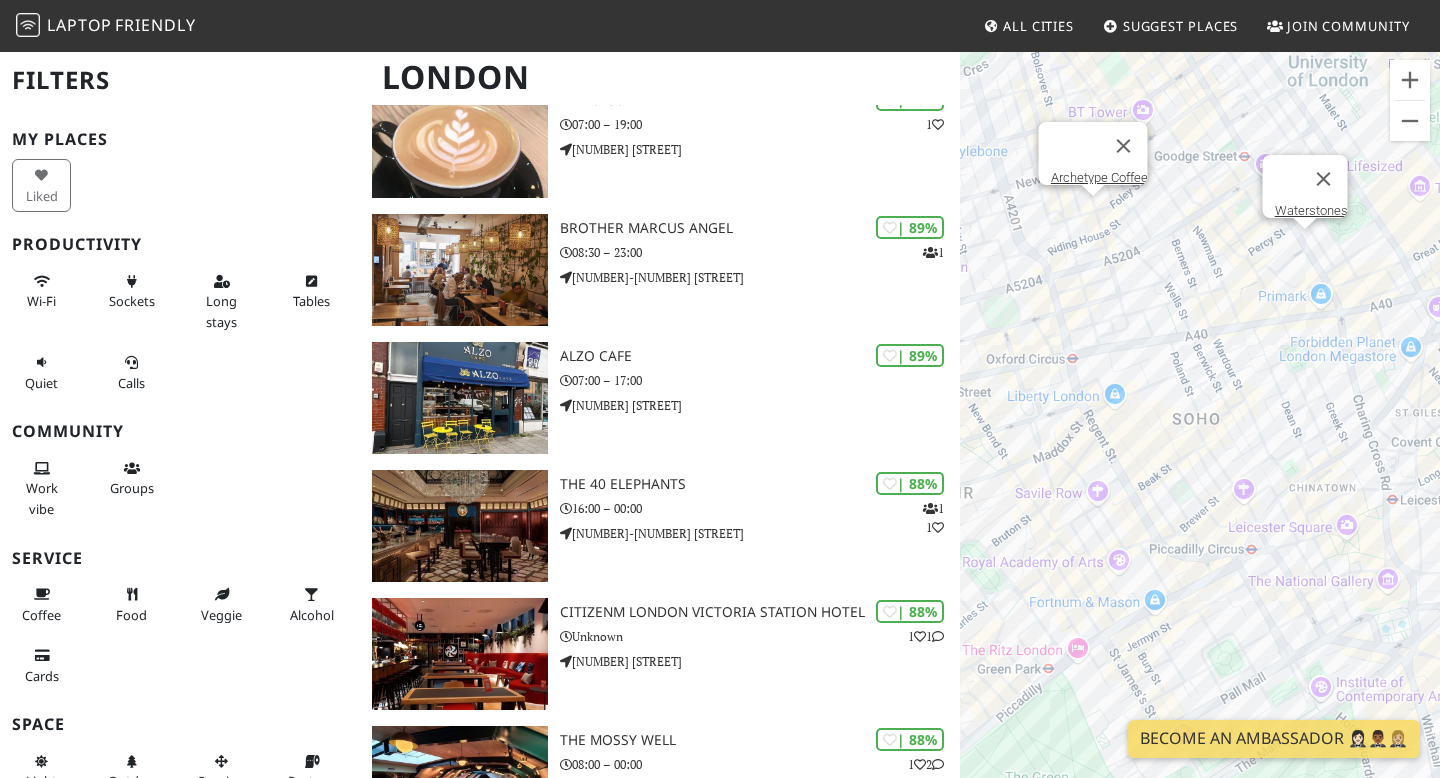 click on "To navigate, press the arrow keys. Waterstones Waterstones" at bounding box center (1200, 439) 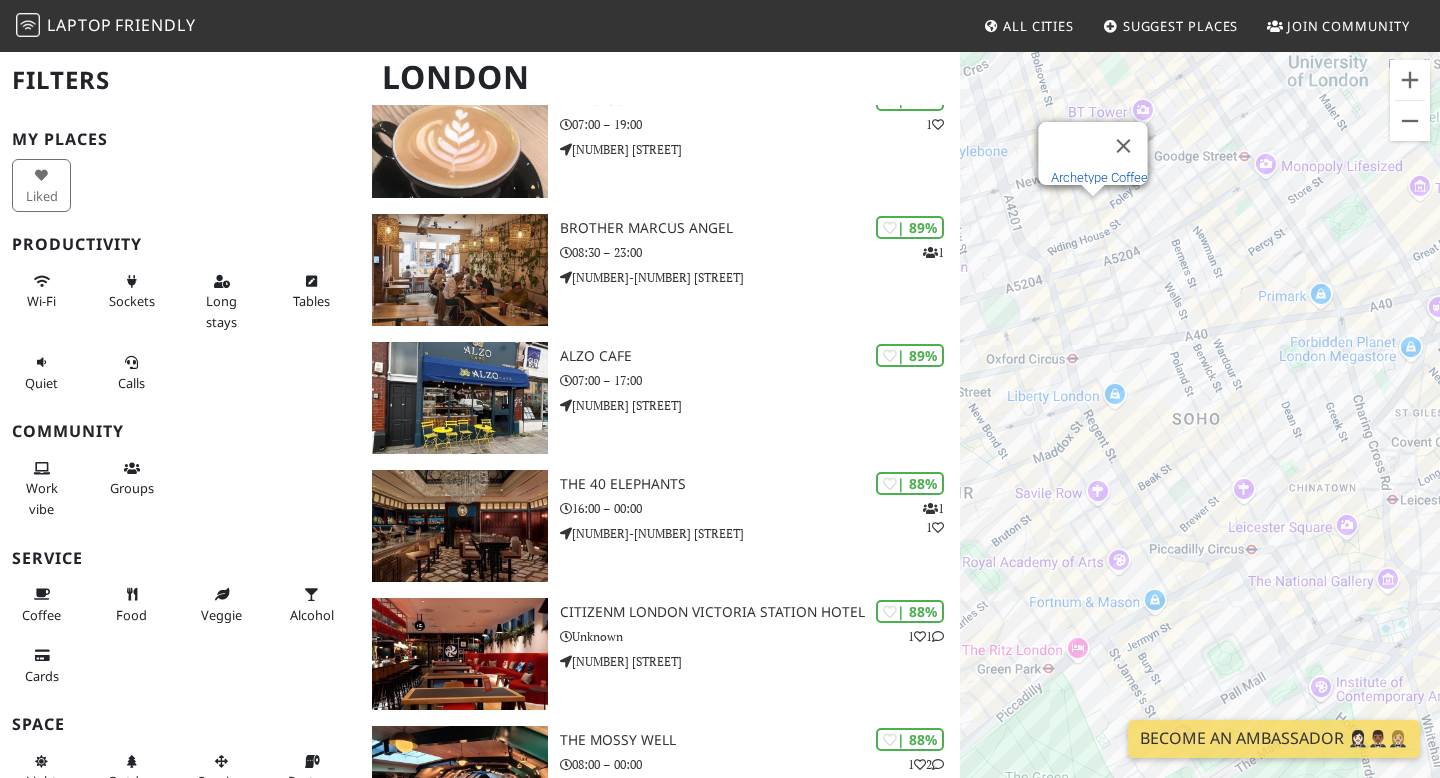 click on "Archetype Coffee" at bounding box center (1099, 177) 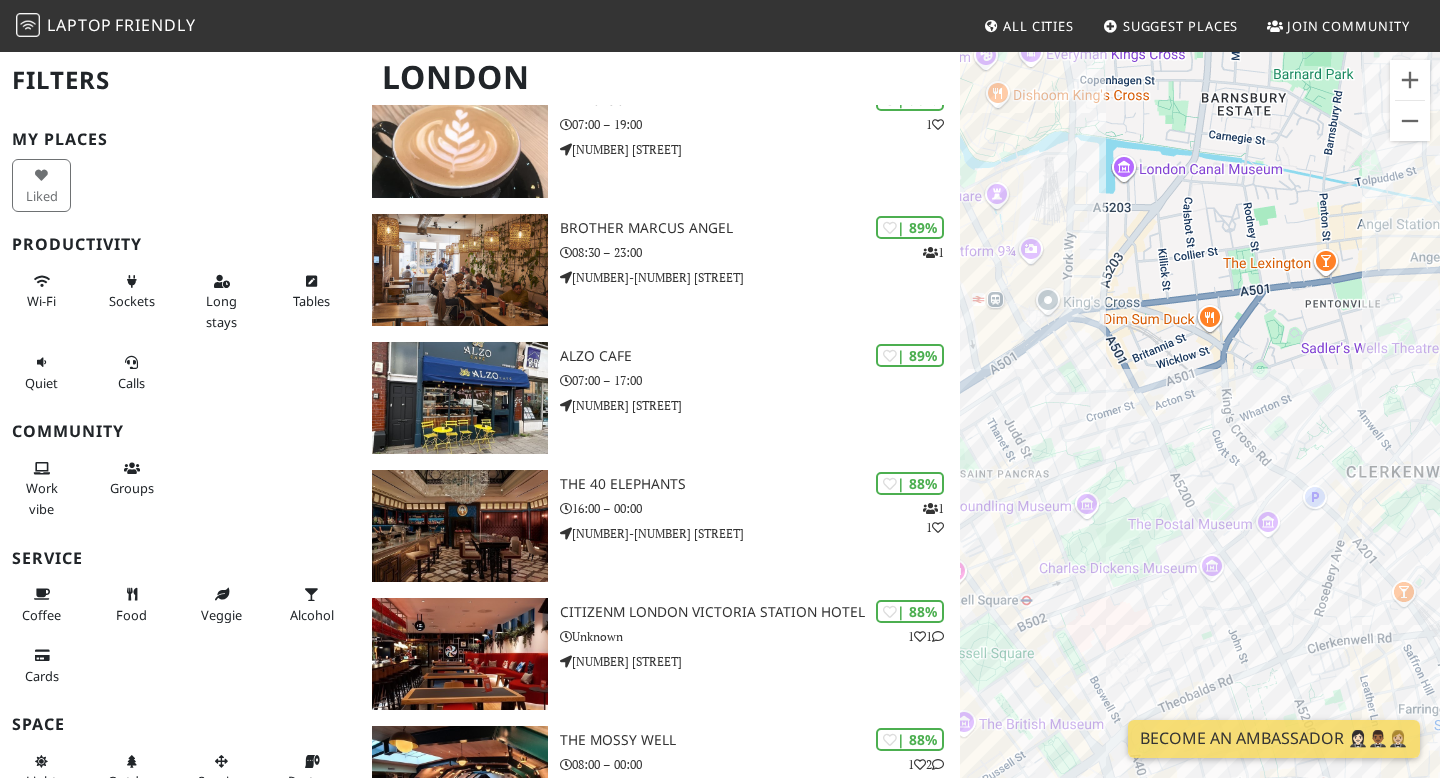 drag, startPoint x: 1073, startPoint y: 421, endPoint x: 1439, endPoint y: 273, distance: 394.79108 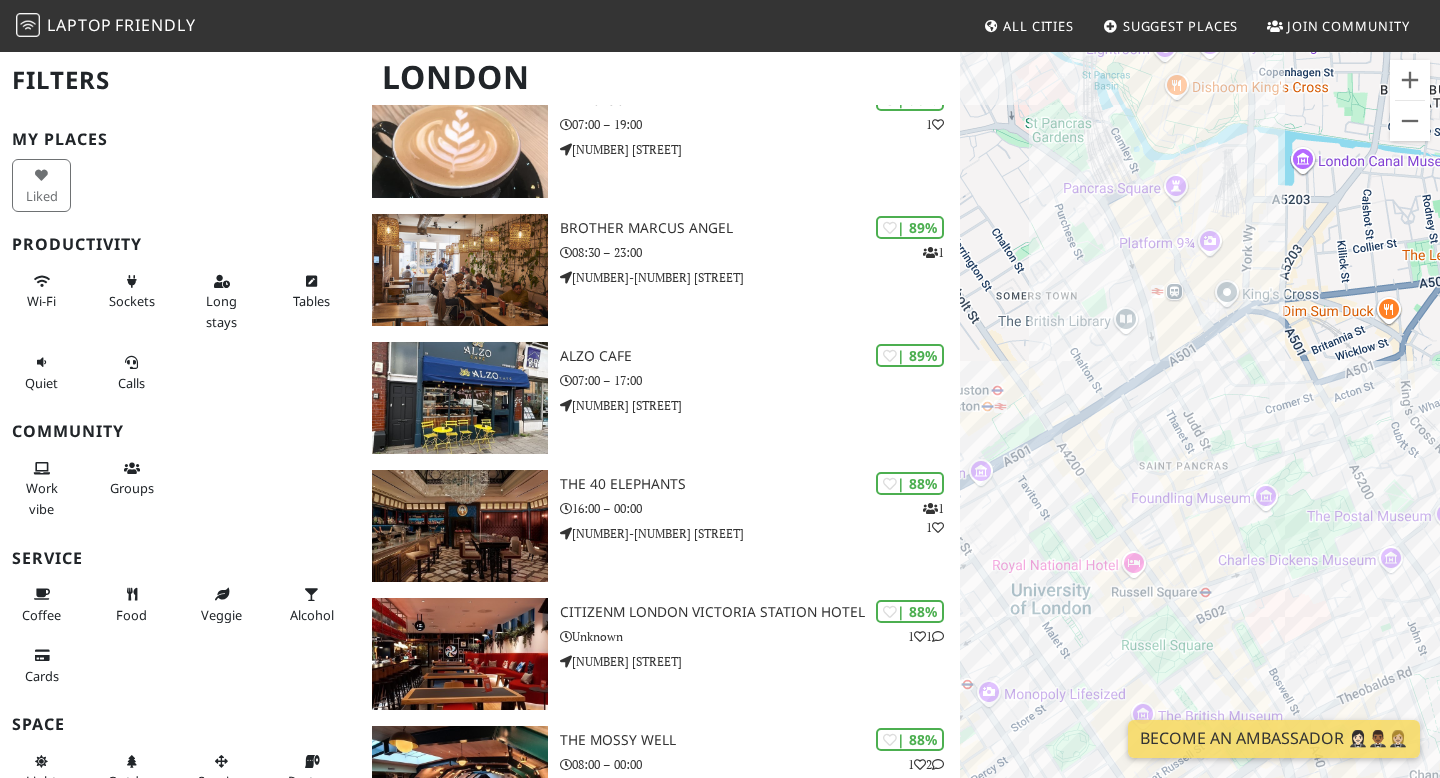 drag, startPoint x: 1166, startPoint y: 400, endPoint x: 1439, endPoint y: 374, distance: 274.2353 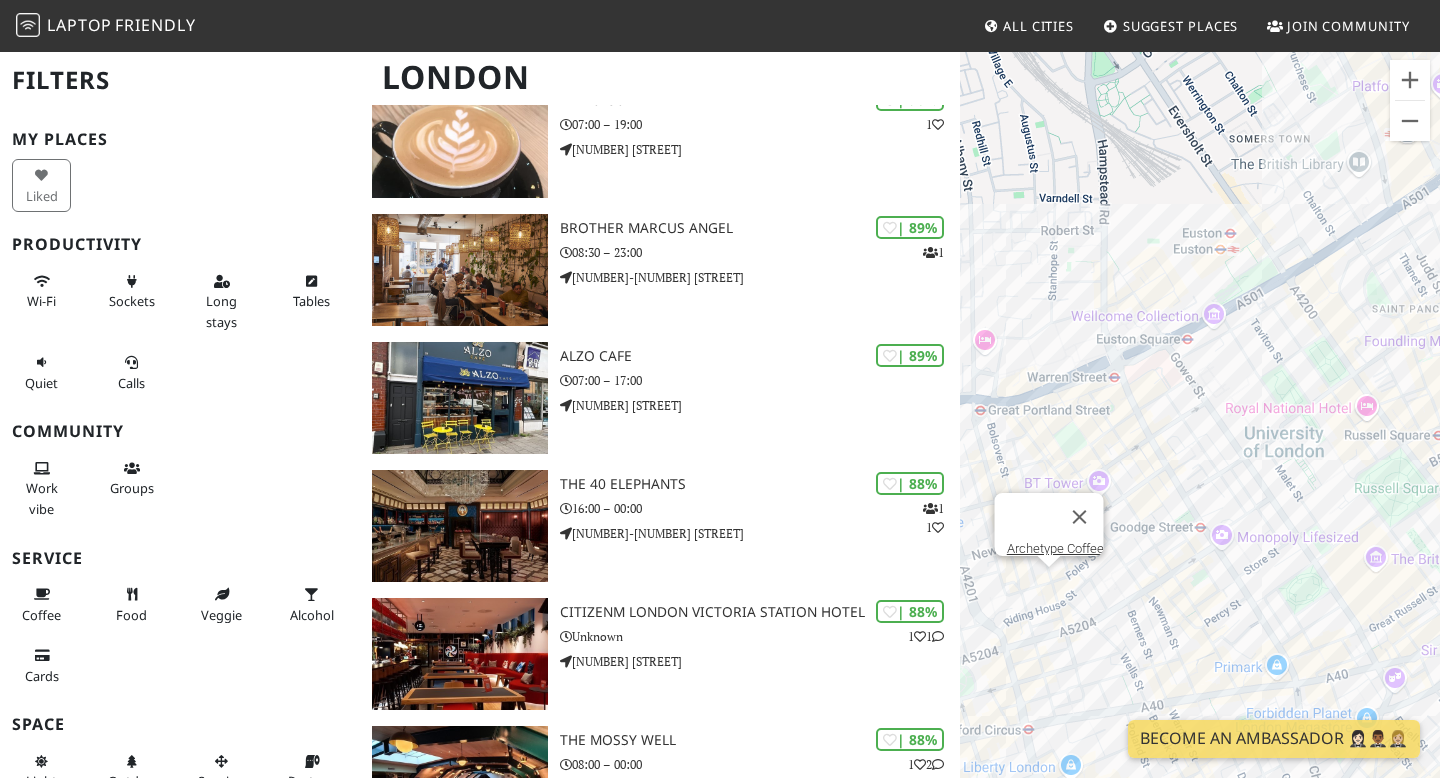 drag, startPoint x: 1164, startPoint y: 486, endPoint x: 1439, endPoint y: 258, distance: 357.22403 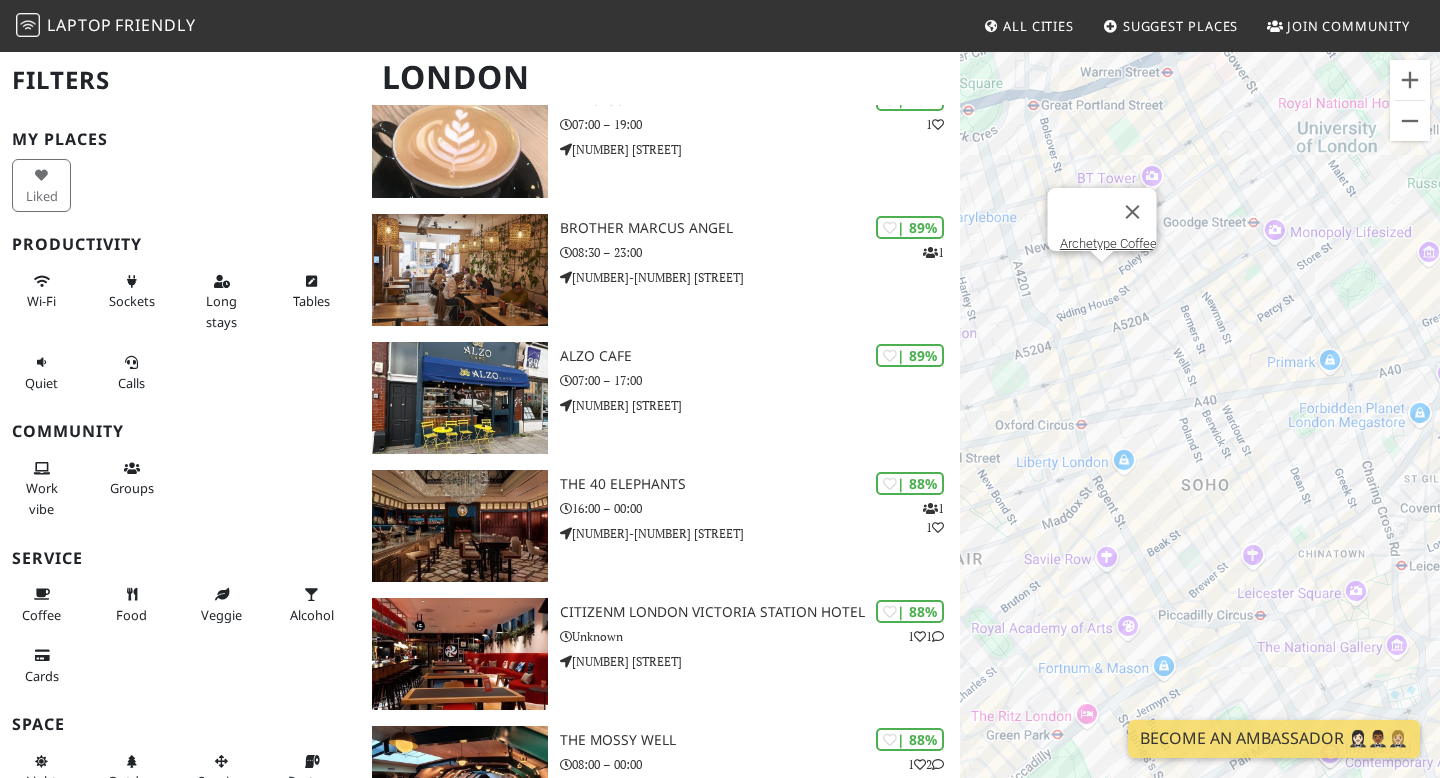 drag, startPoint x: 1162, startPoint y: 555, endPoint x: 1216, endPoint y: 252, distance: 307.77426 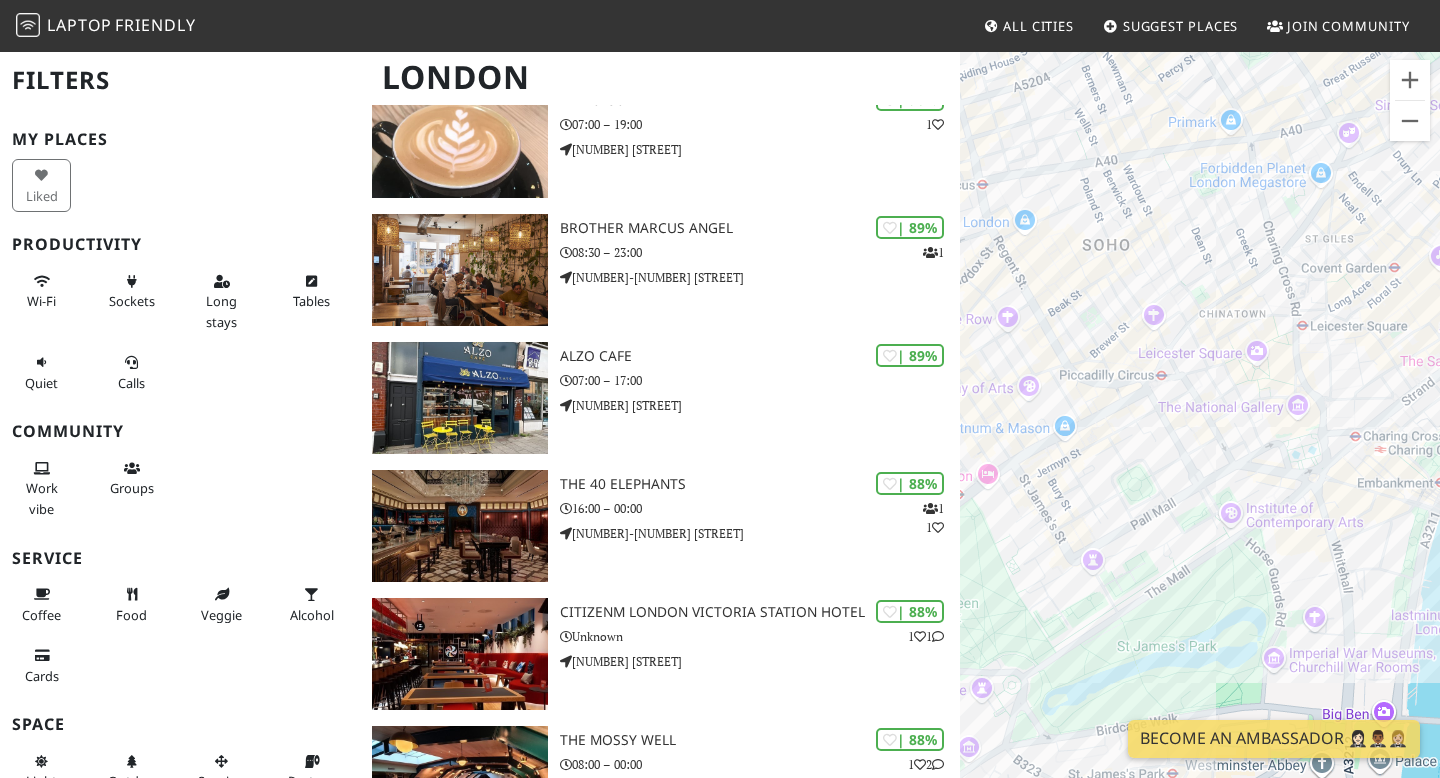 drag, startPoint x: 1097, startPoint y: 522, endPoint x: 1011, endPoint y: 207, distance: 326.52872 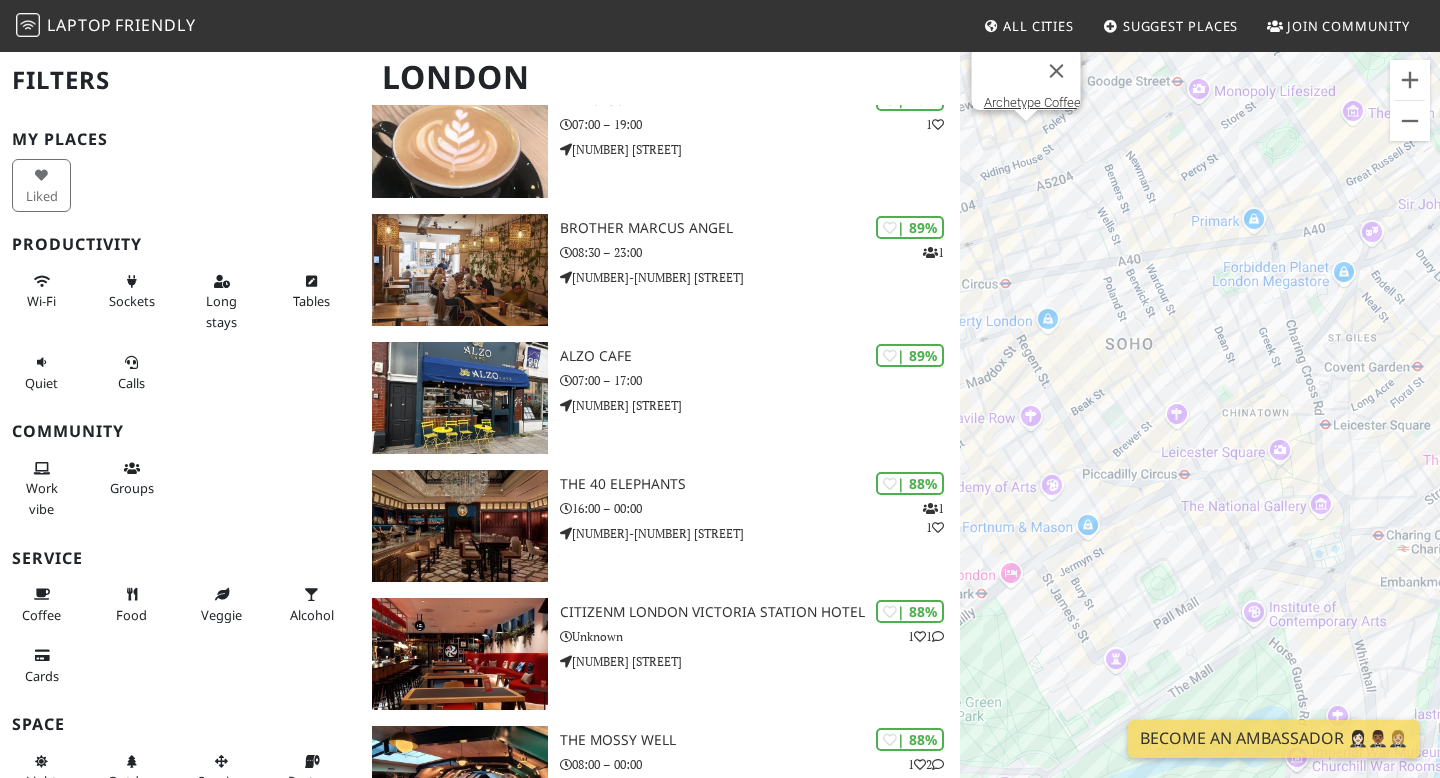 drag, startPoint x: 1046, startPoint y: 316, endPoint x: 1066, endPoint y: 446, distance: 131.52946 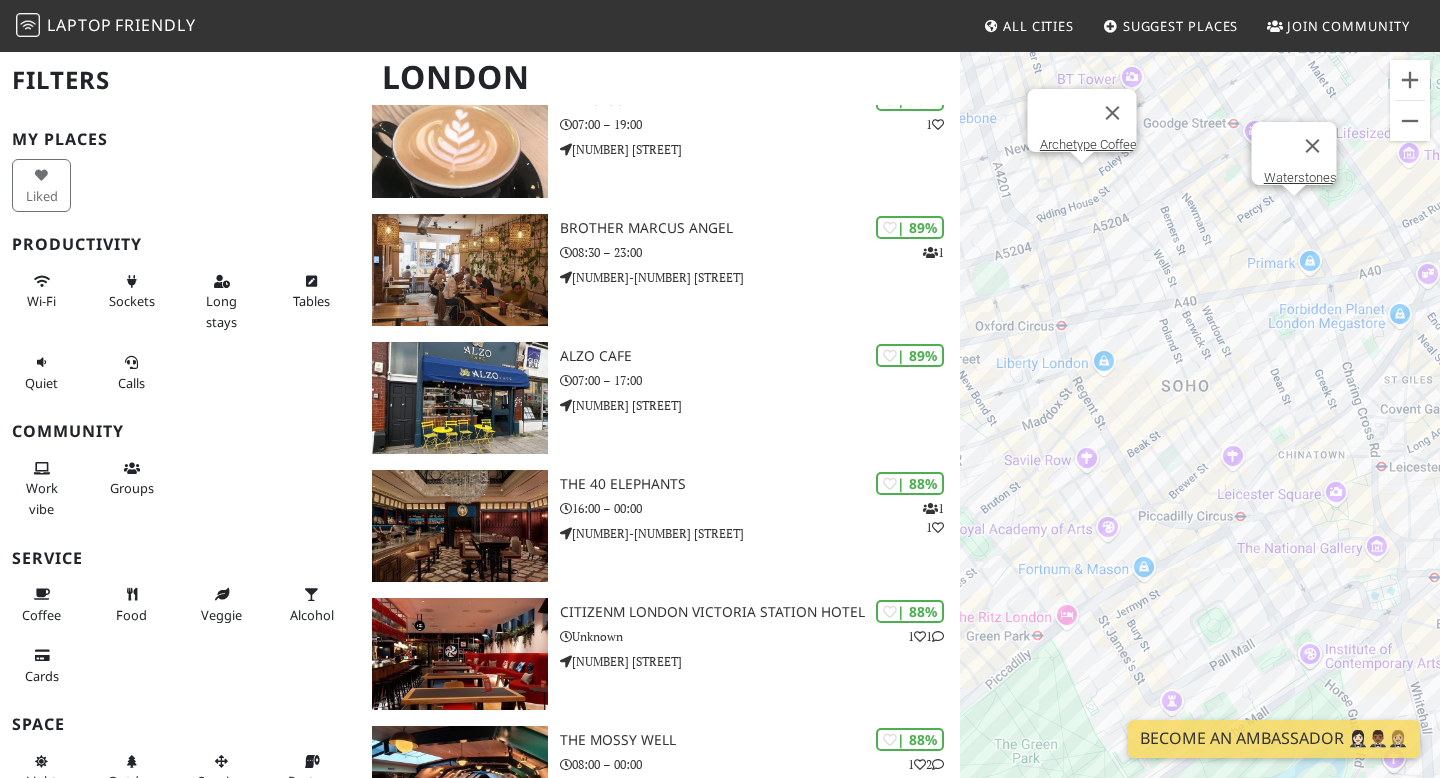click at bounding box center (1294, 191) 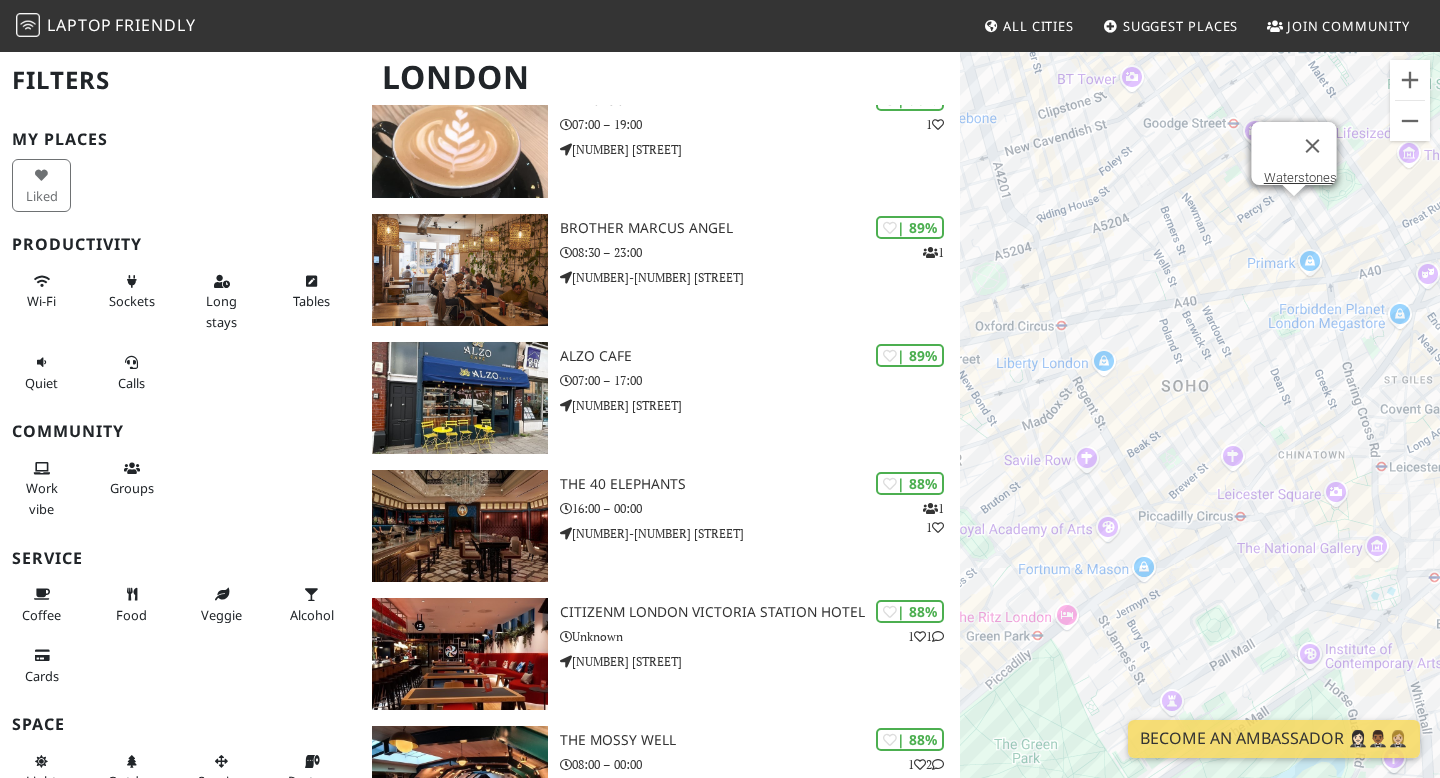 click on "To navigate, press the arrow keys. Waterstones Waterstones" at bounding box center (1200, 439) 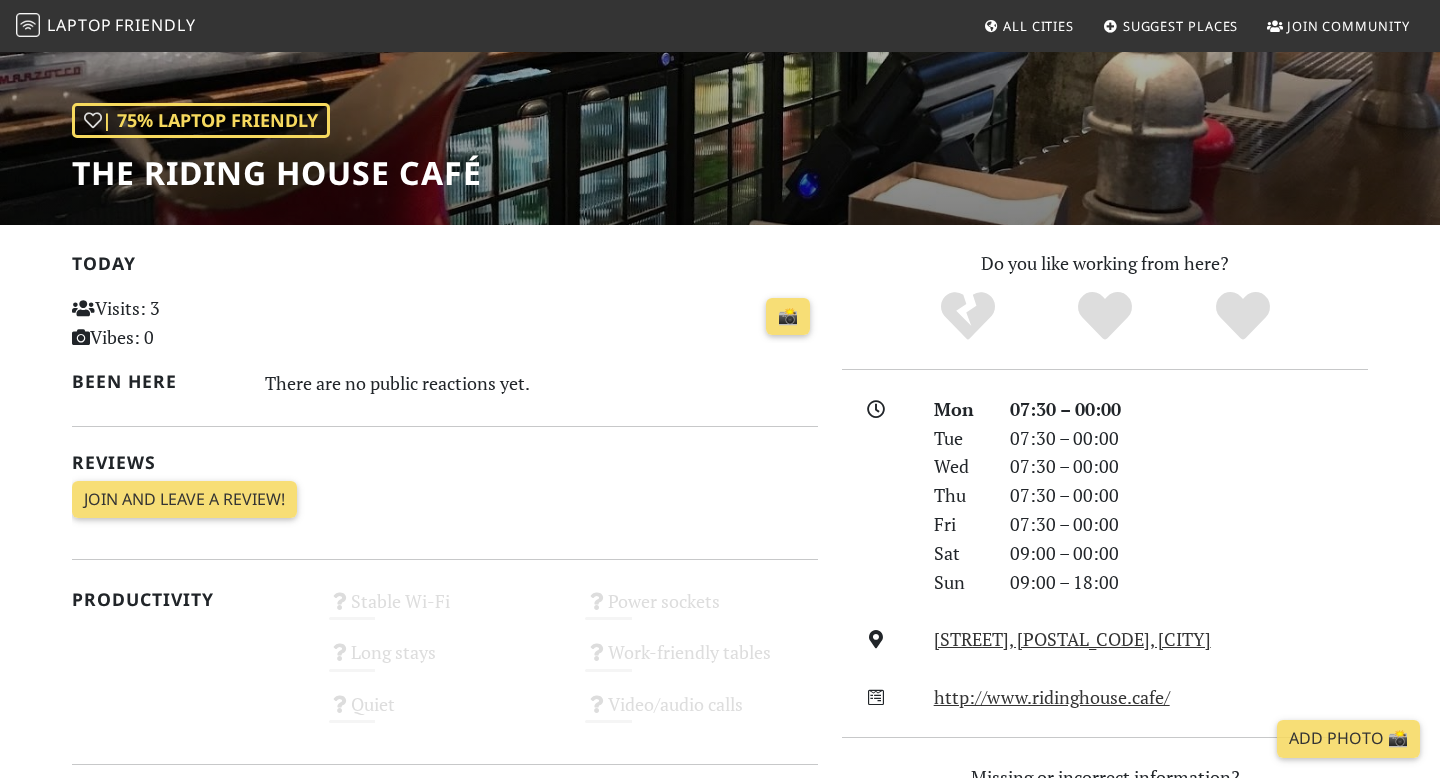 scroll, scrollTop: 8, scrollLeft: 0, axis: vertical 